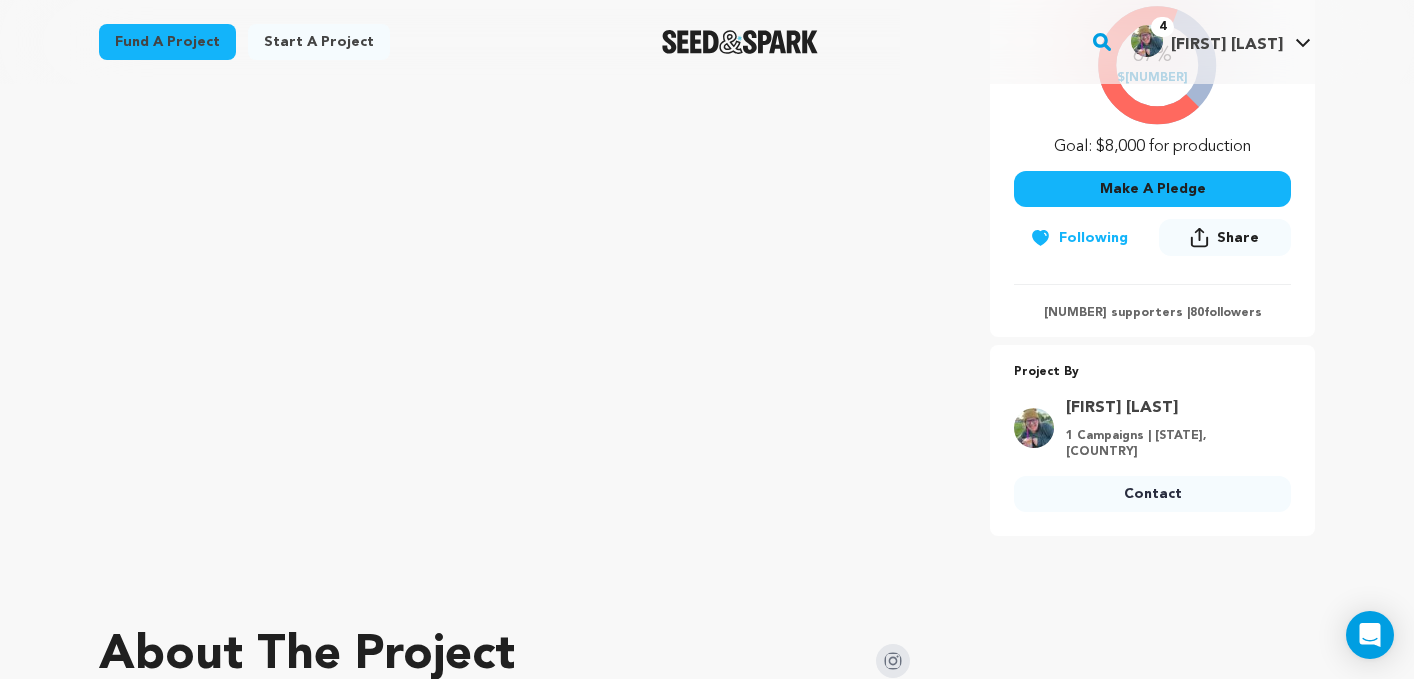 scroll, scrollTop: 567, scrollLeft: 0, axis: vertical 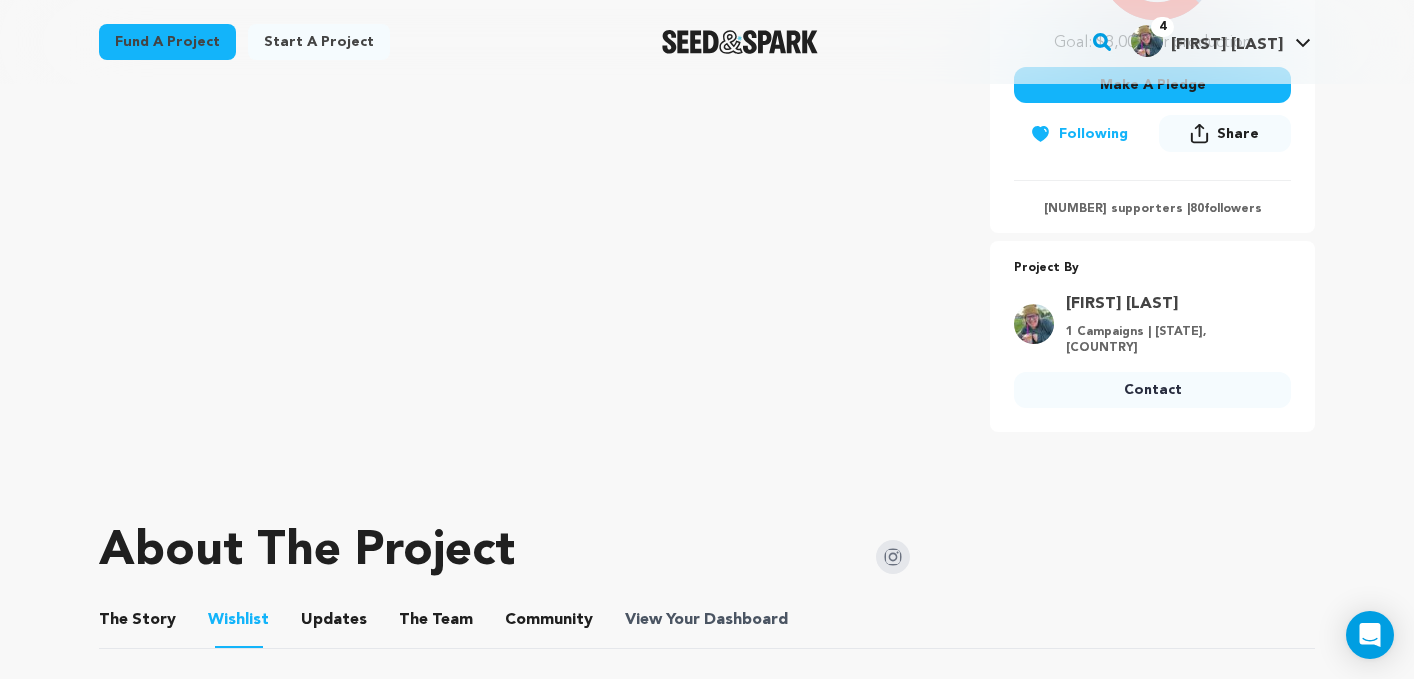 click on "Dashboard" at bounding box center (746, 620) 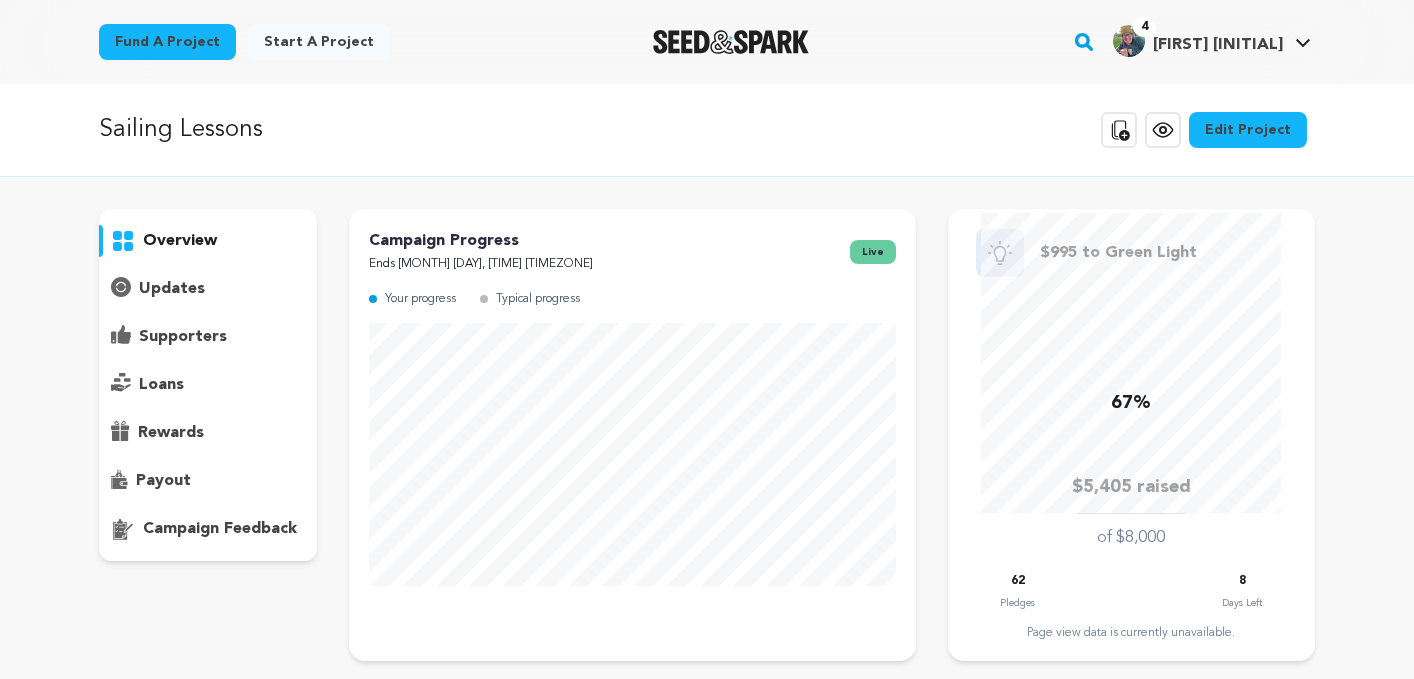 scroll, scrollTop: 0, scrollLeft: 0, axis: both 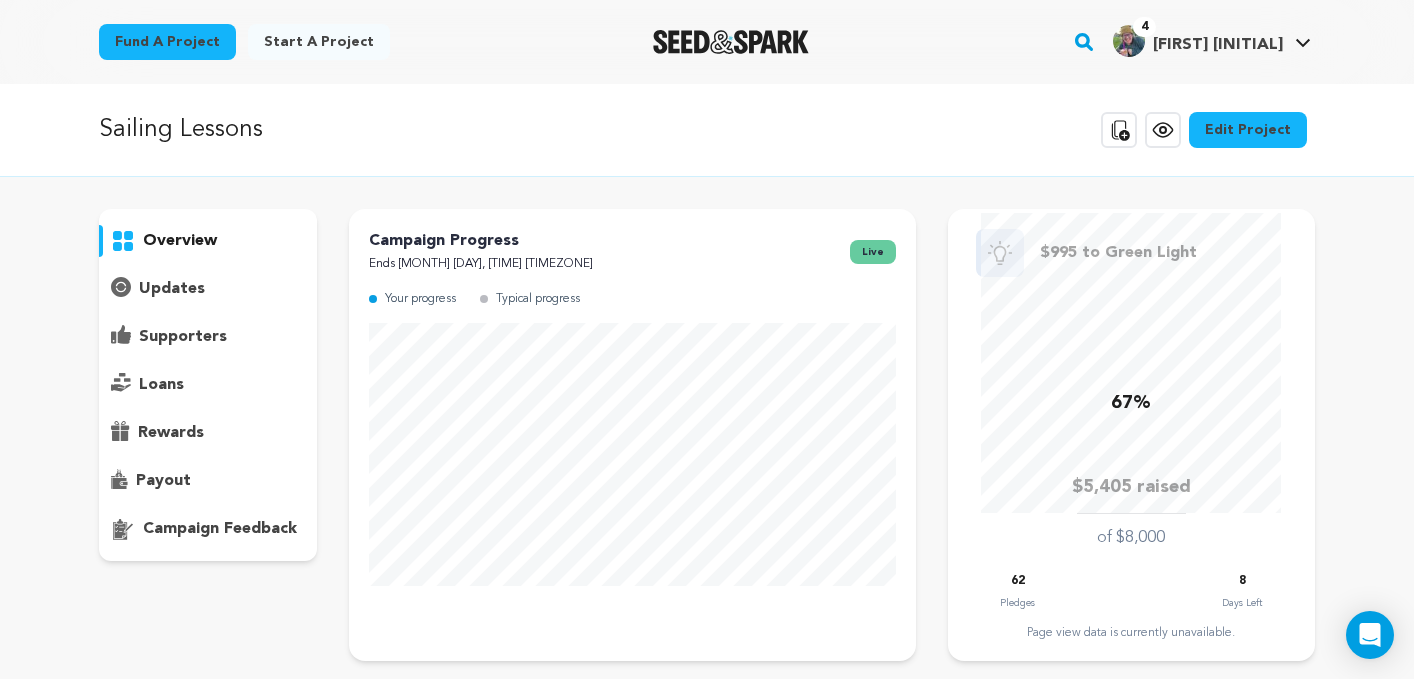 click on "supporters" at bounding box center [183, 337] 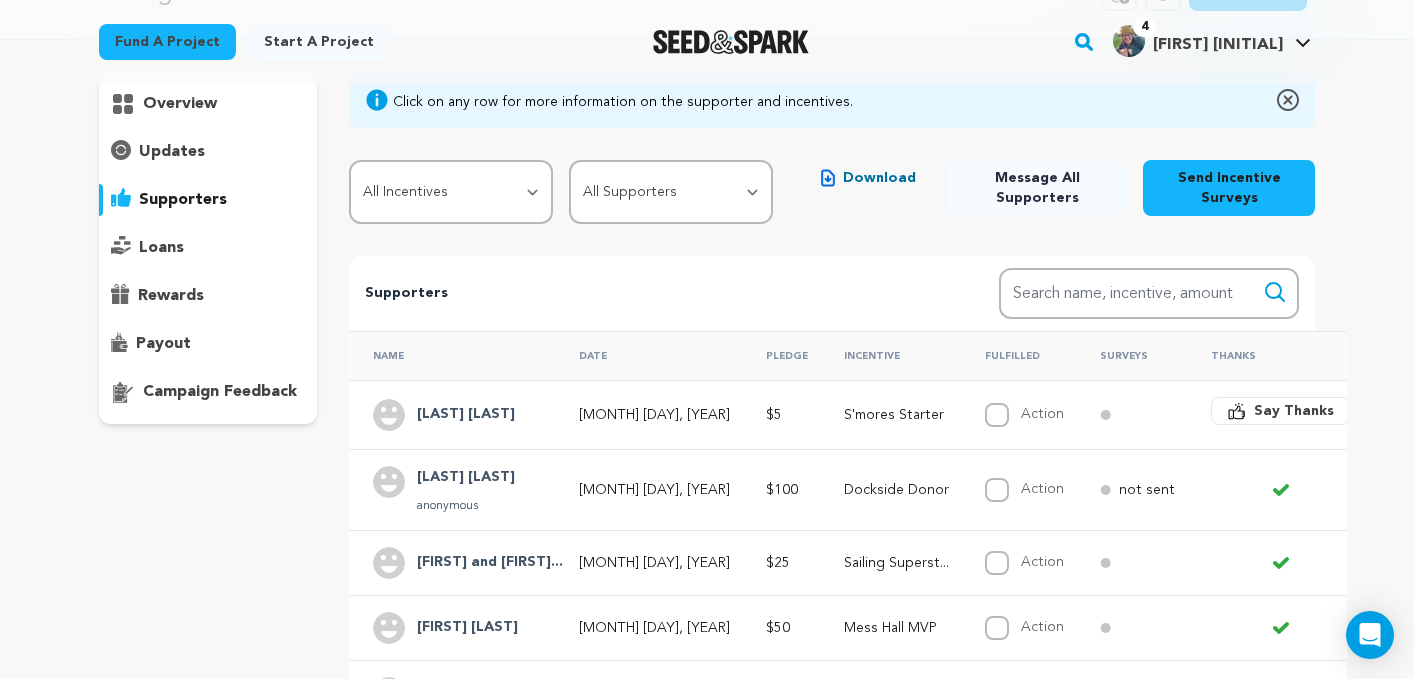 scroll, scrollTop: 191, scrollLeft: 0, axis: vertical 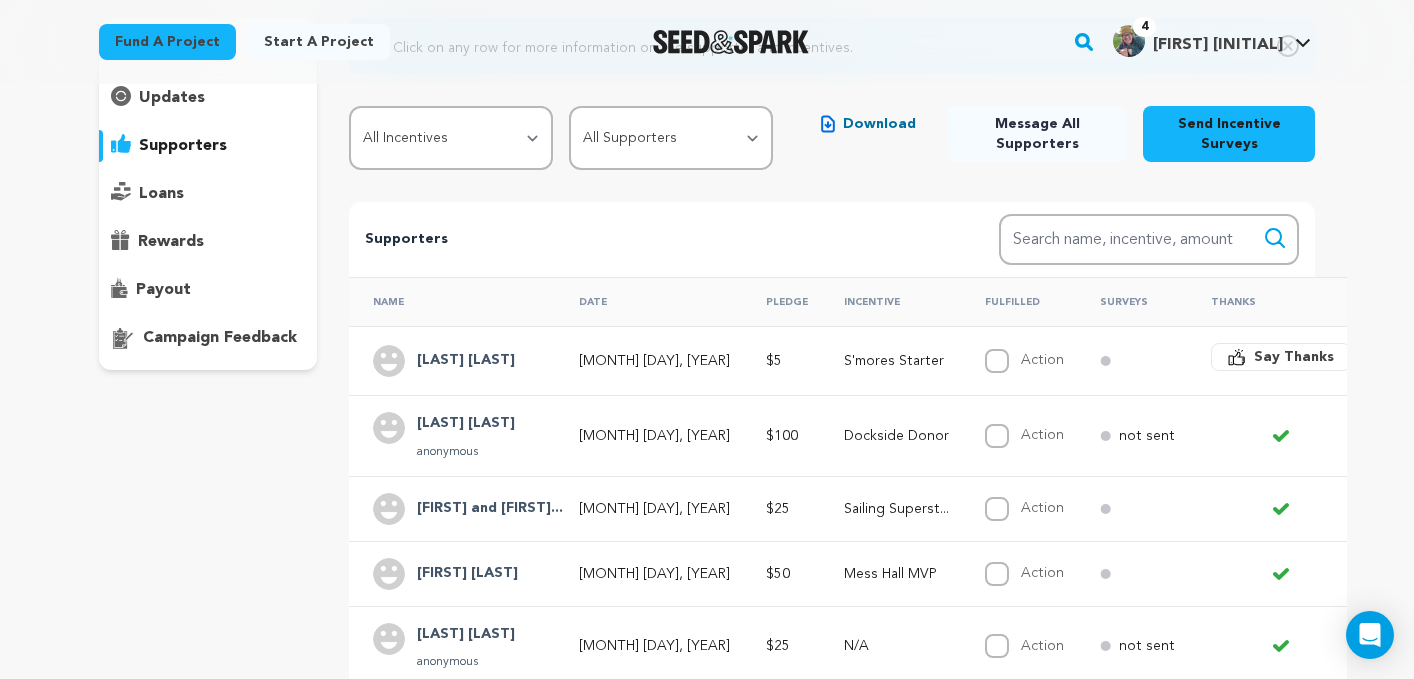 click on "[FIRST] [LAST]" at bounding box center [466, 361] 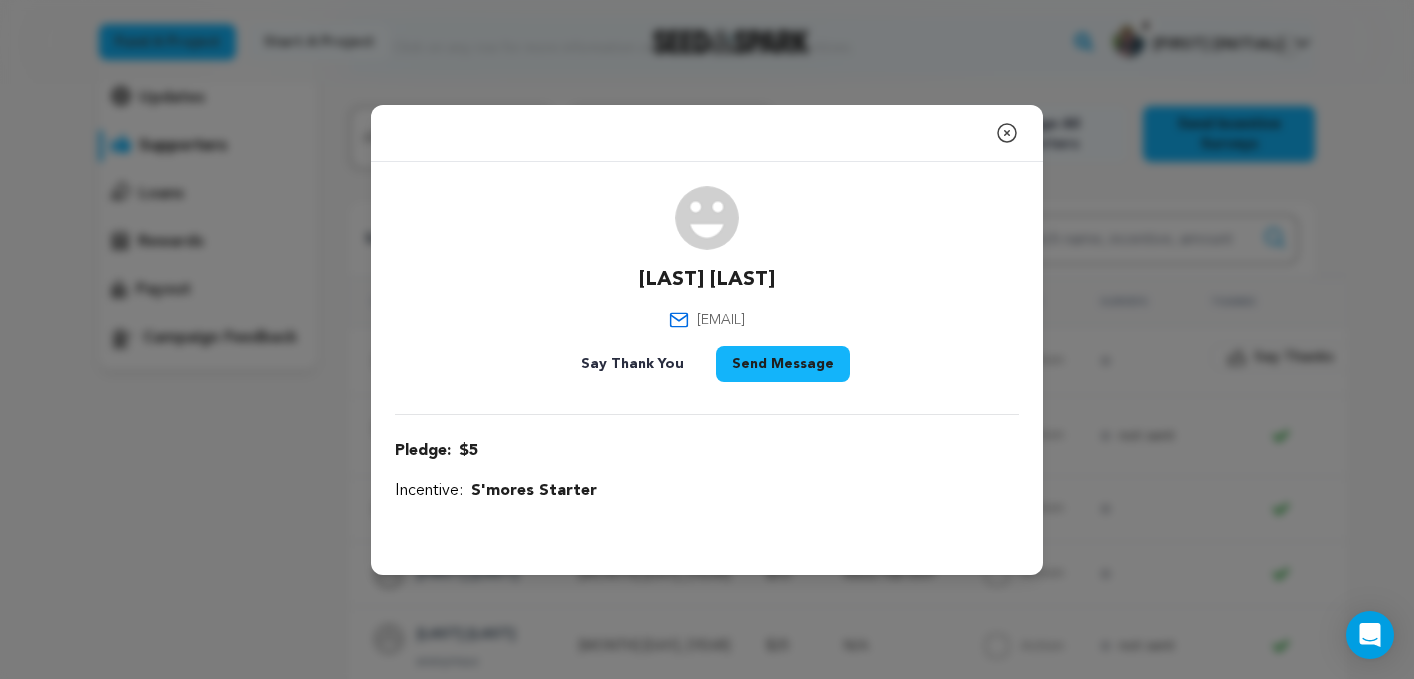 click on "rmgcomposing@gmail.com" at bounding box center (721, 320) 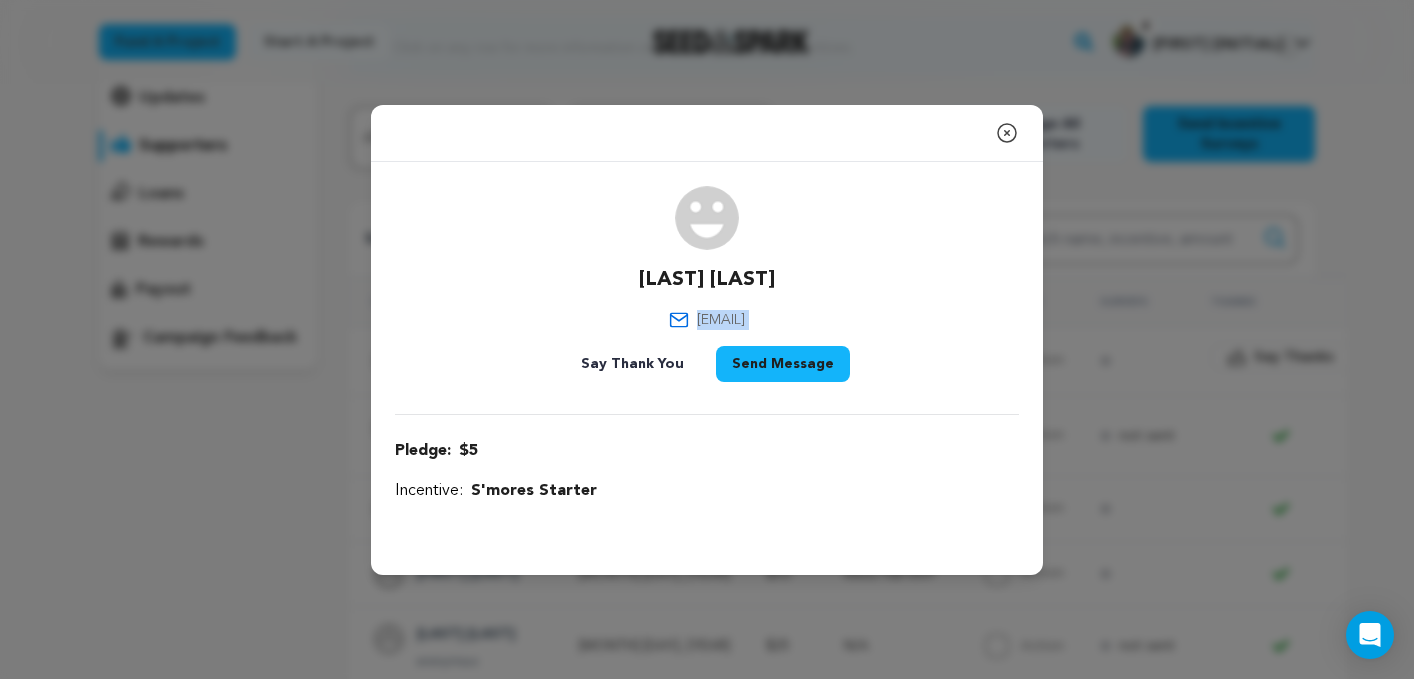 click on "rmgcomposing@gmail.com" at bounding box center (721, 320) 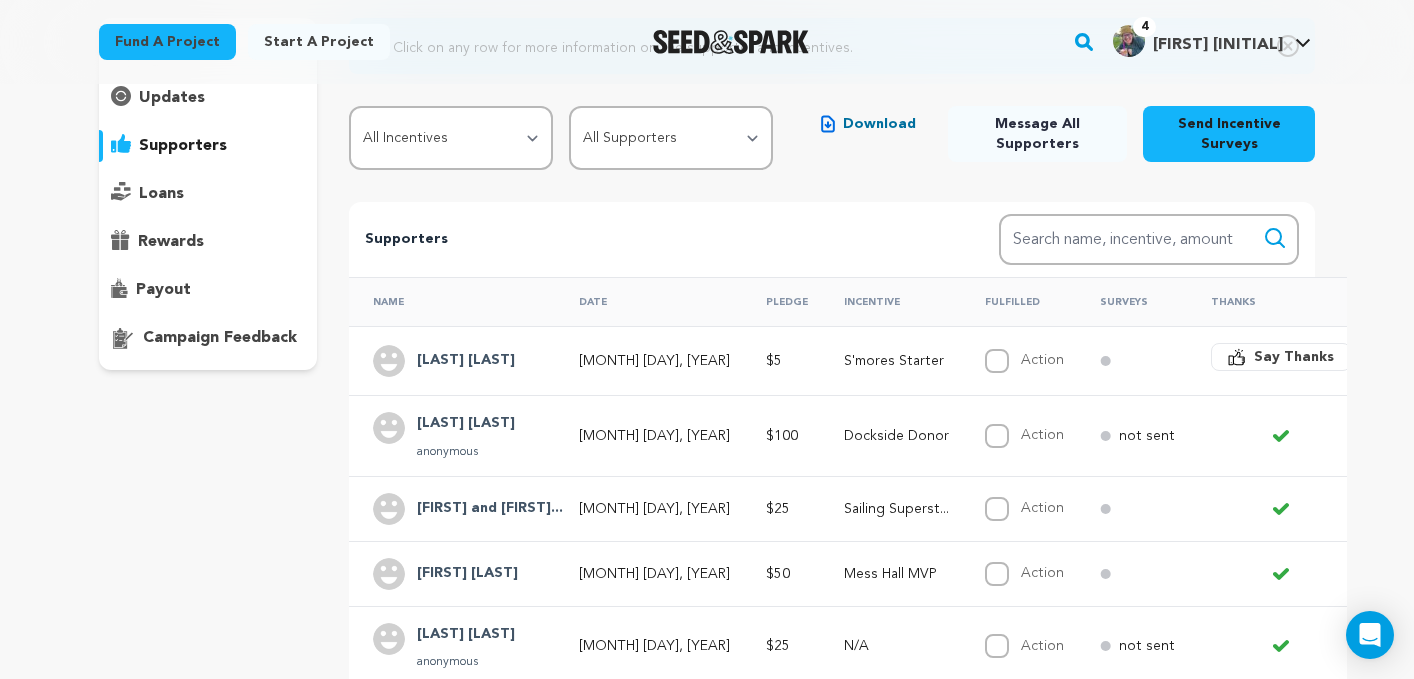click on "Say Thanks" at bounding box center [1294, 357] 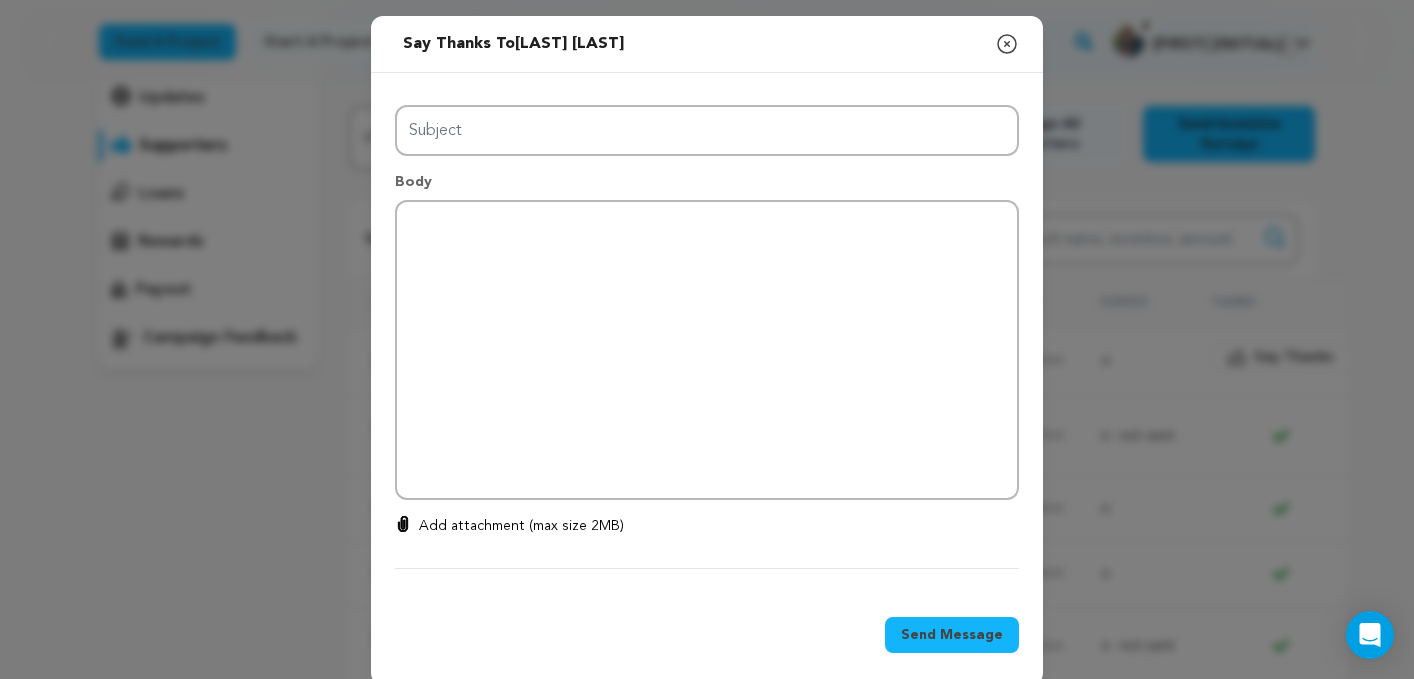 type on "Thanks for your support!" 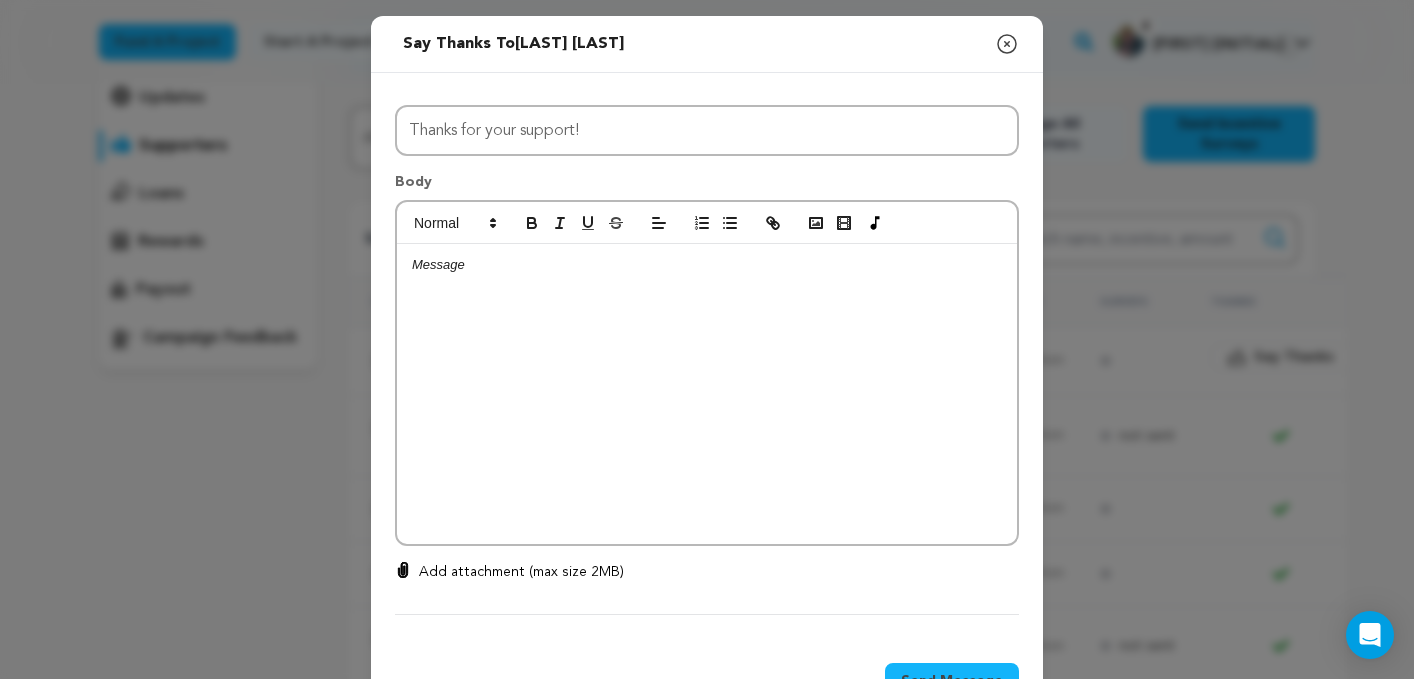 click at bounding box center [707, 394] 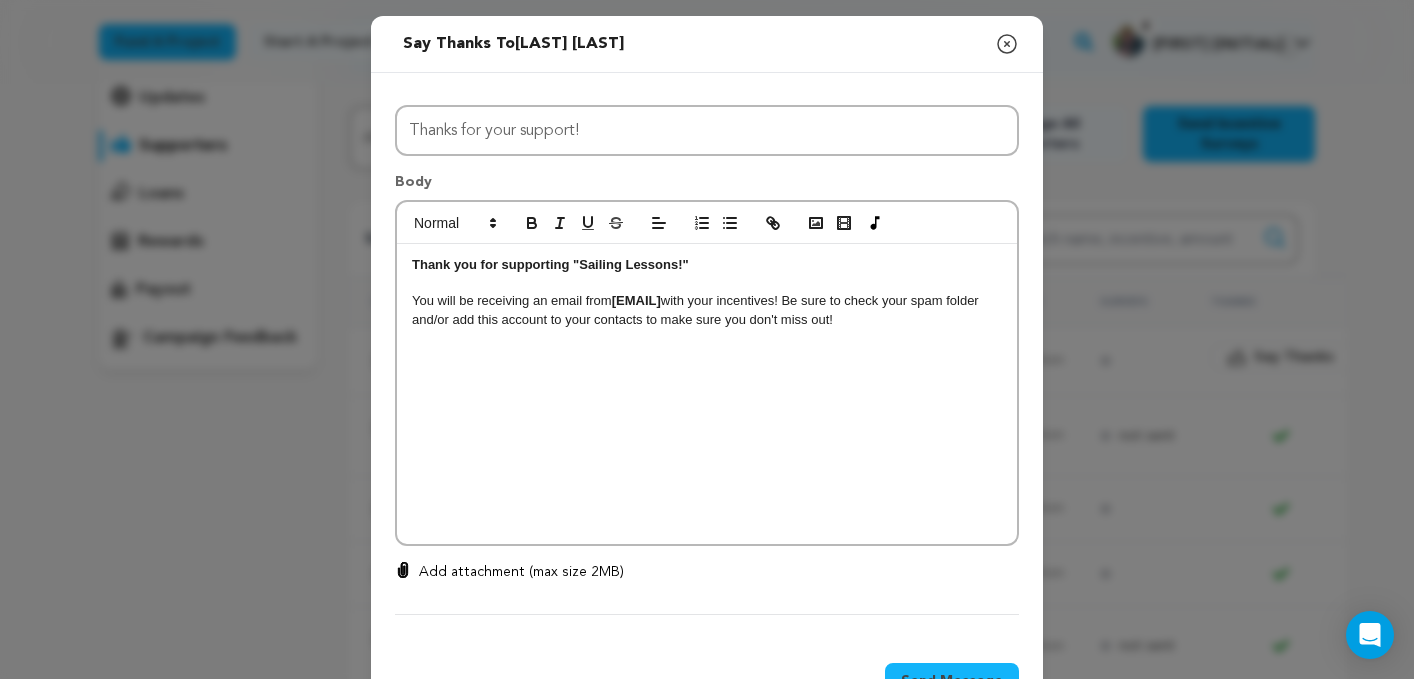 scroll, scrollTop: 68, scrollLeft: 0, axis: vertical 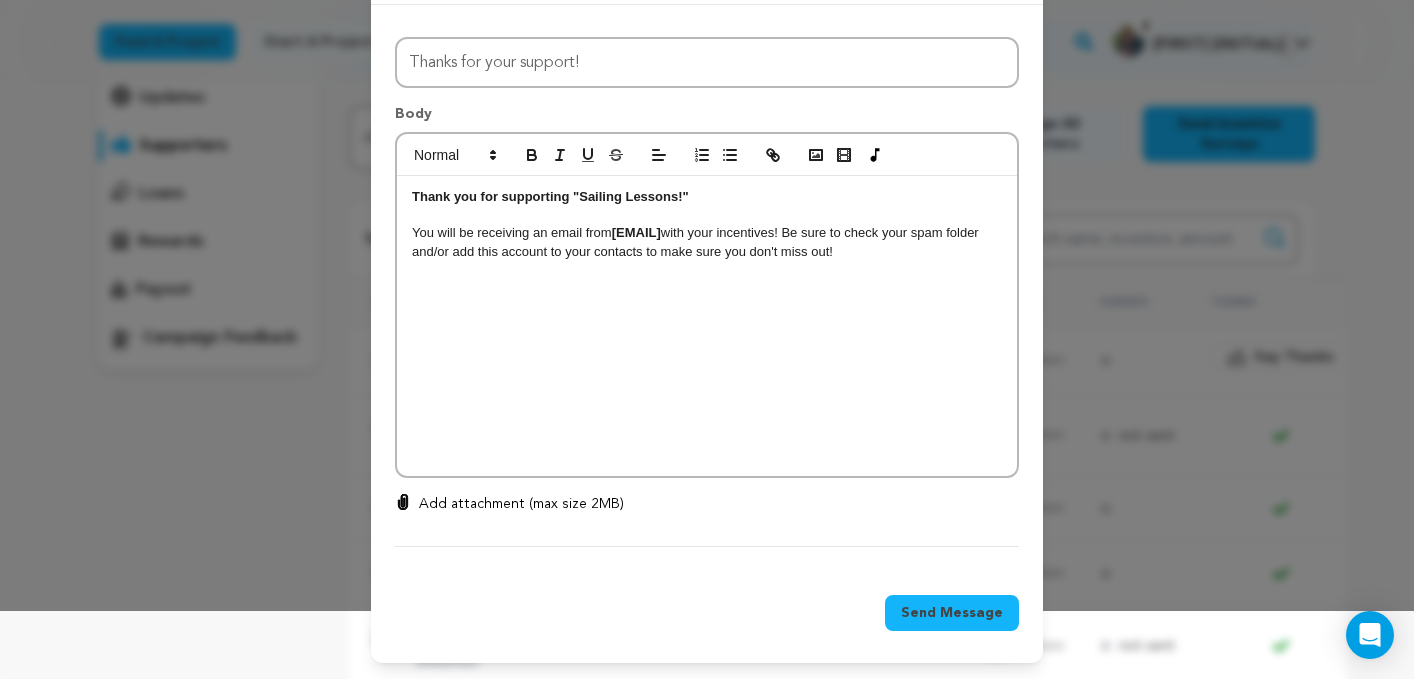 click on "Send Message" at bounding box center [952, 613] 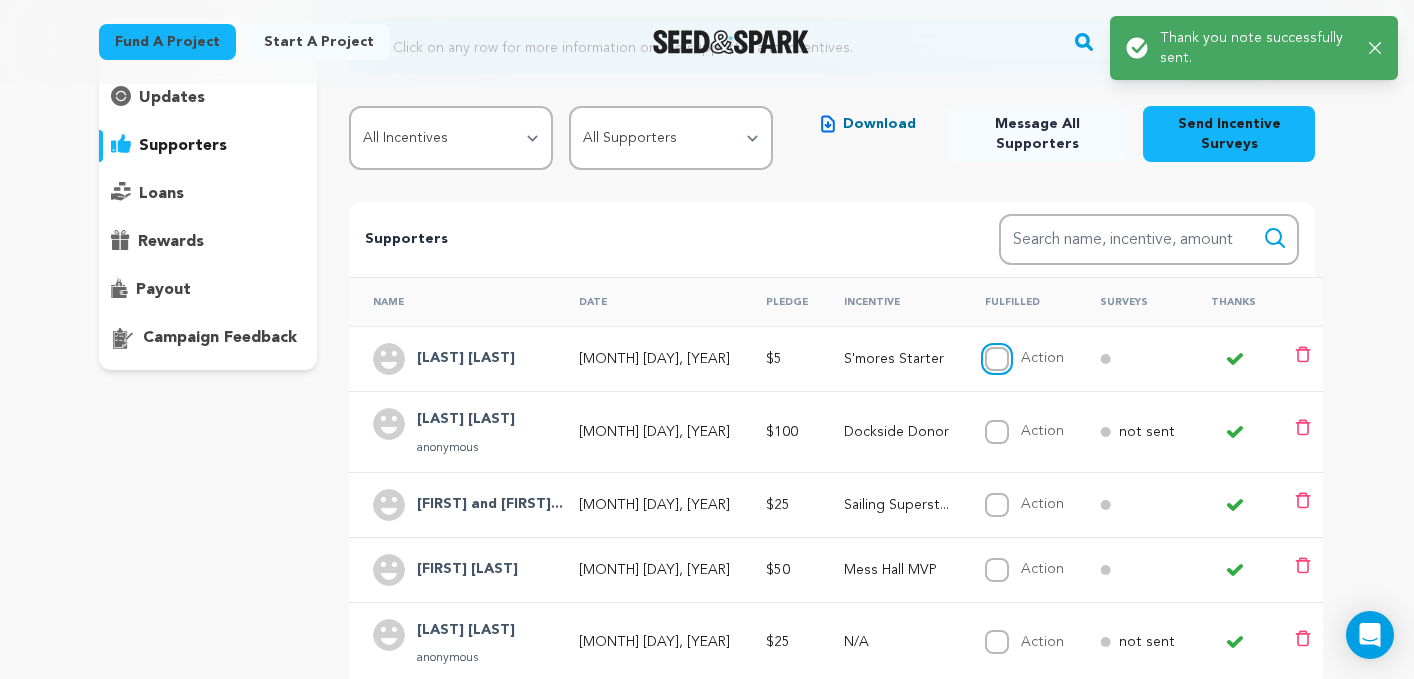 click on "Action" at bounding box center [997, 359] 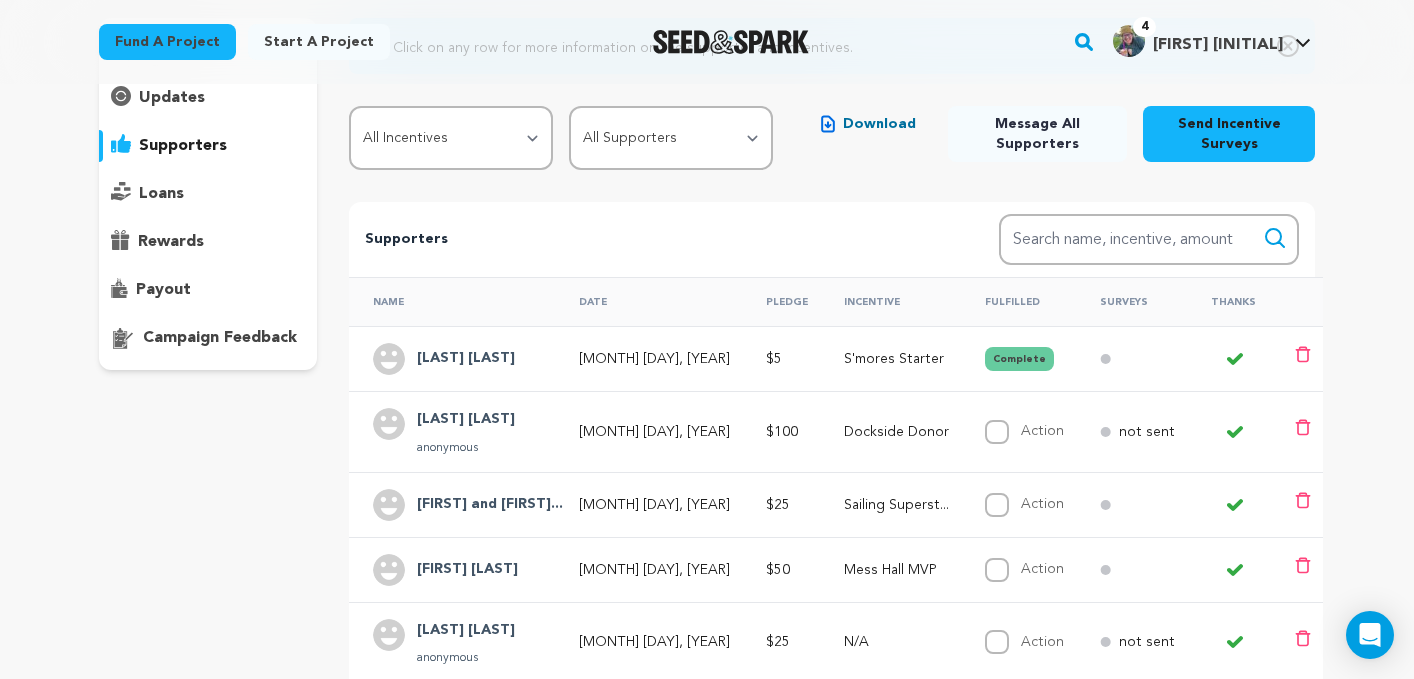 click on "overview
updates" at bounding box center (208, 547) 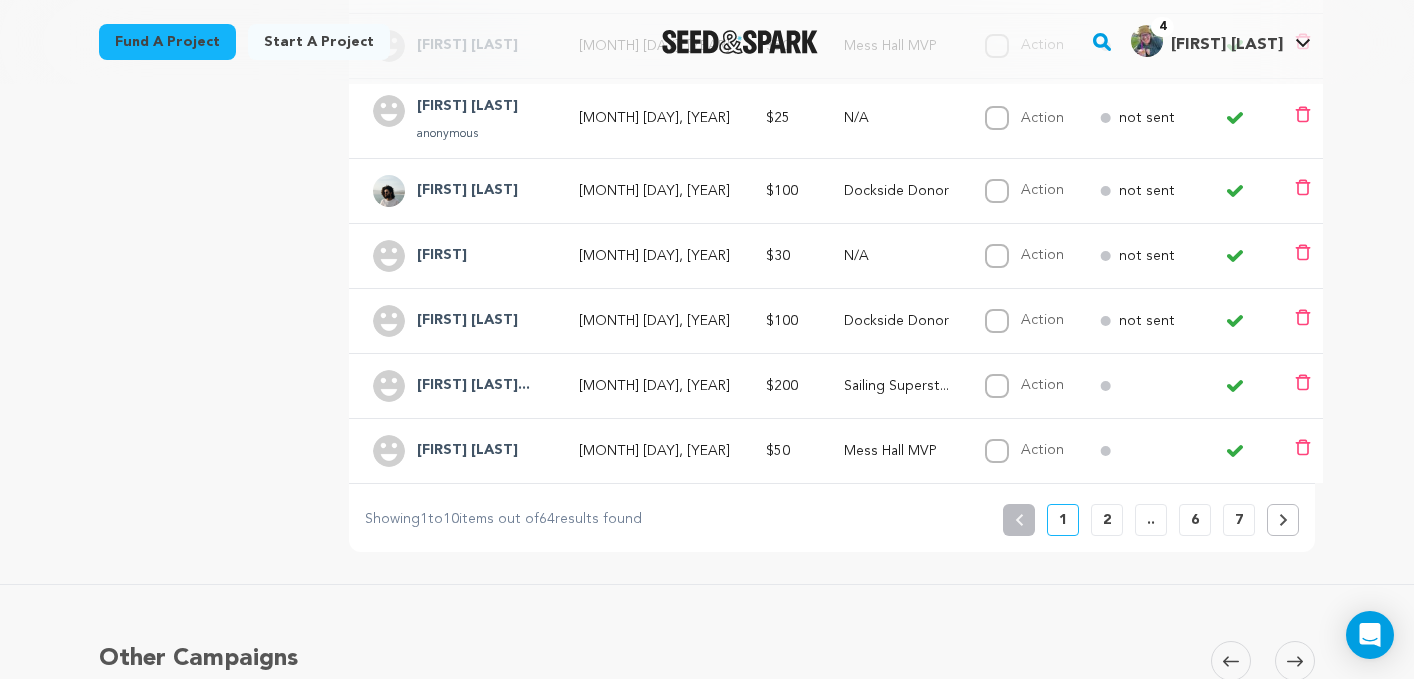 scroll, scrollTop: 793, scrollLeft: 0, axis: vertical 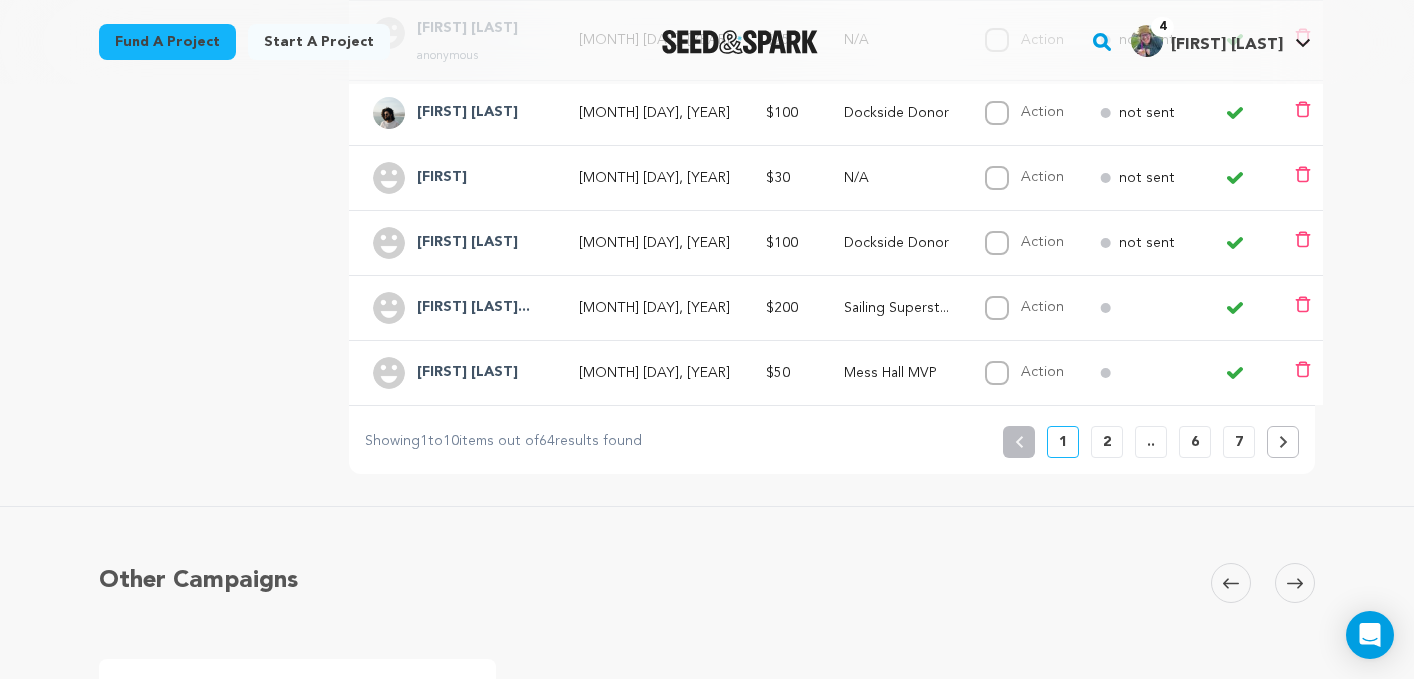 click on "2" at bounding box center [1107, 442] 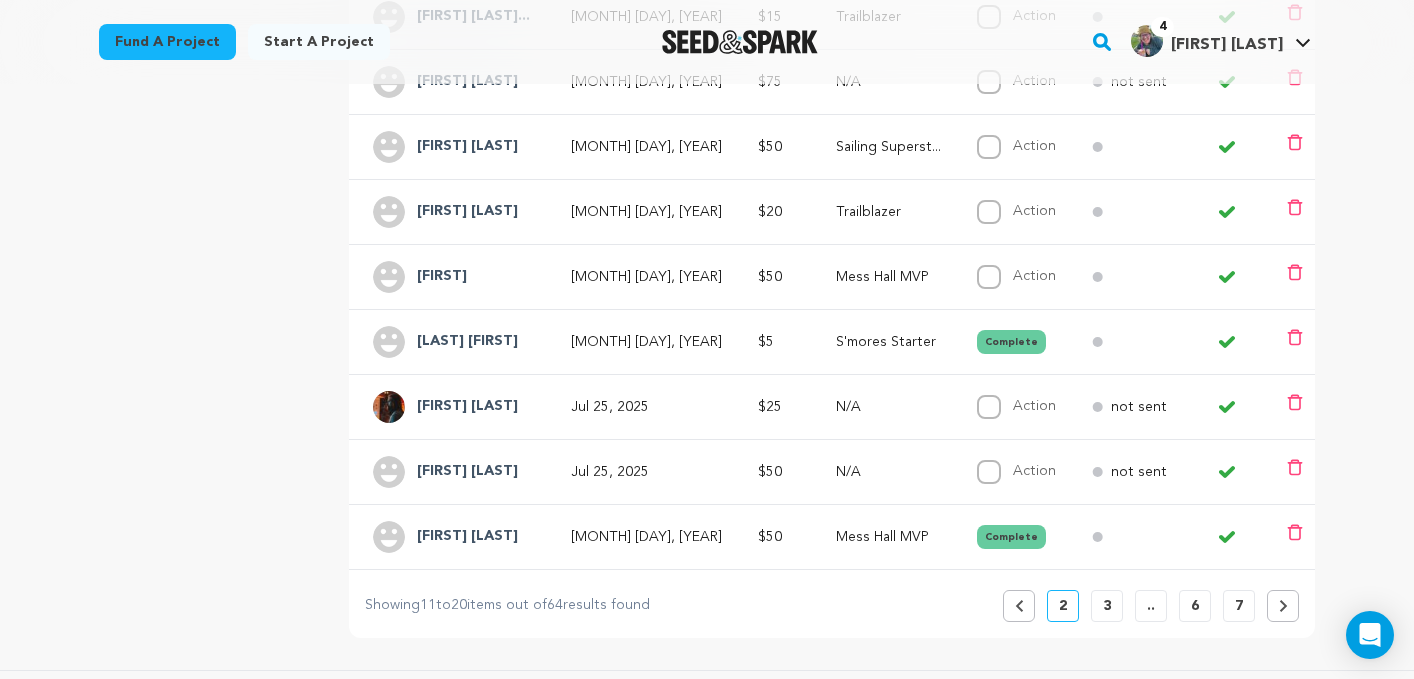 scroll, scrollTop: 586, scrollLeft: 0, axis: vertical 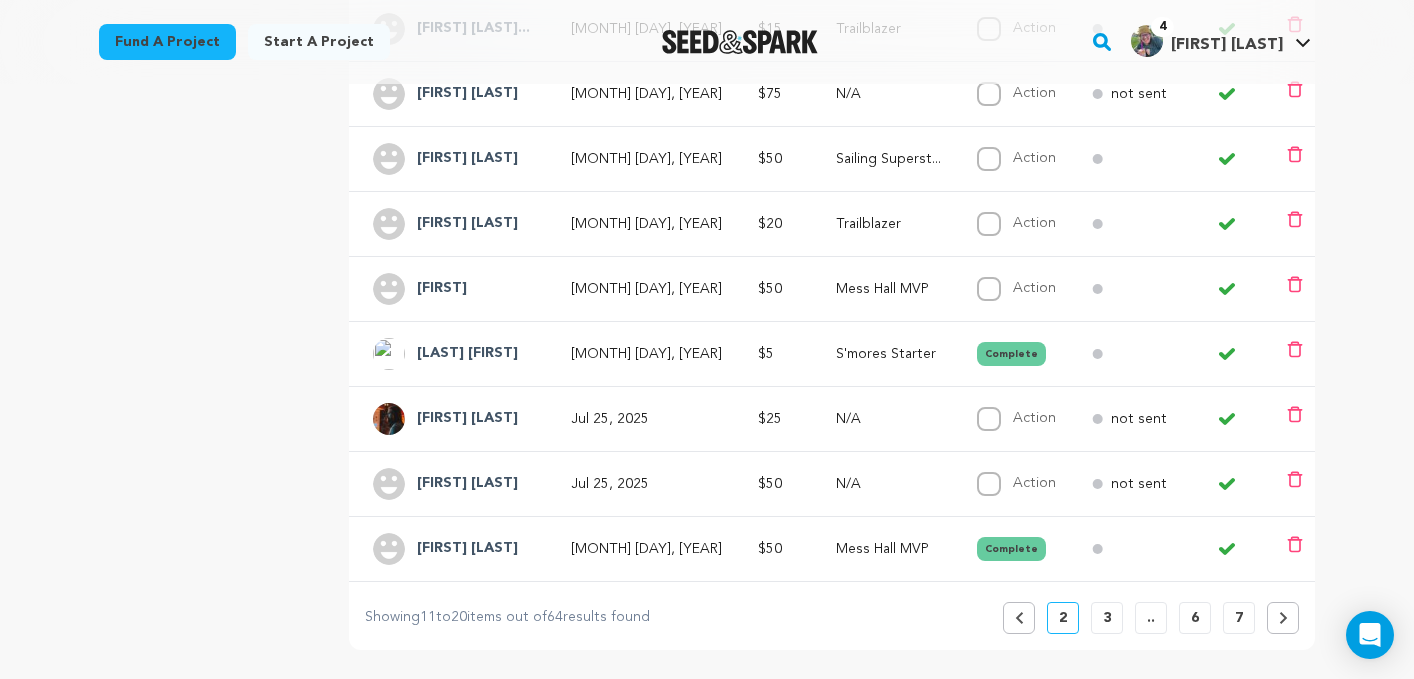 click on "3" at bounding box center [1107, 618] 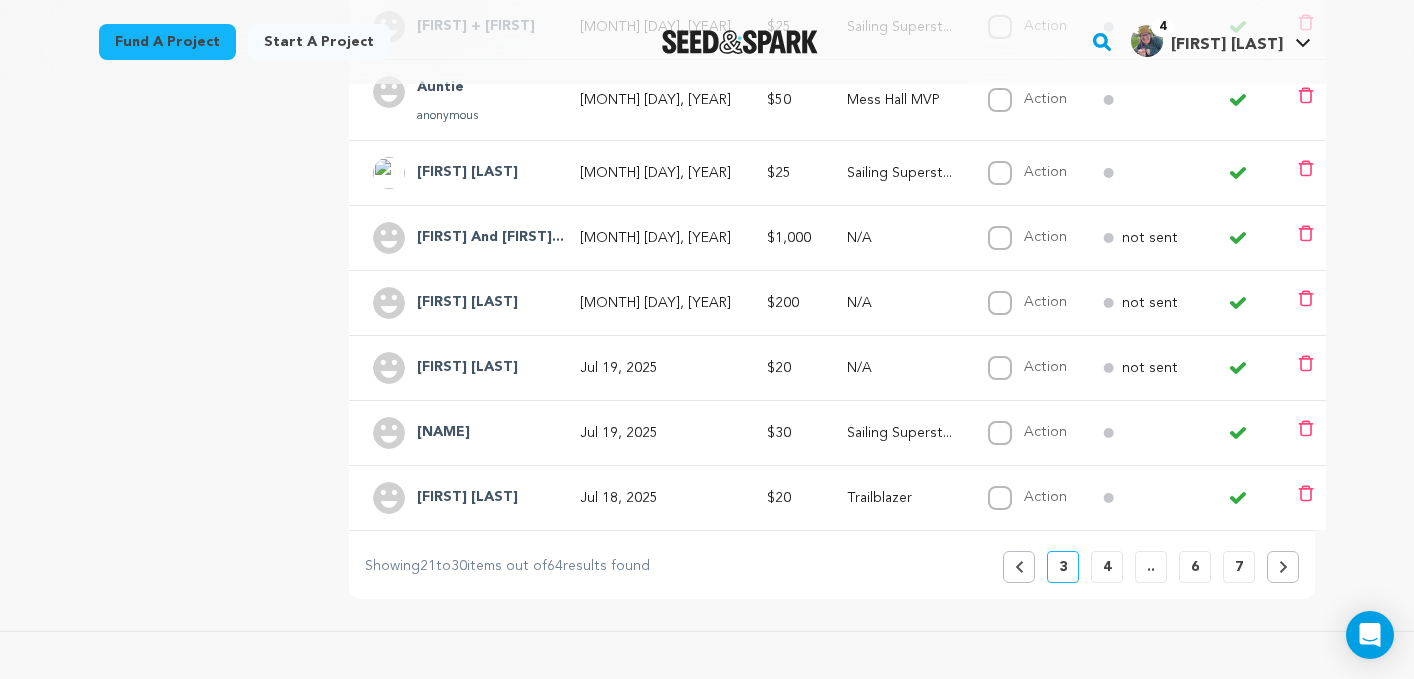 scroll, scrollTop: 679, scrollLeft: 0, axis: vertical 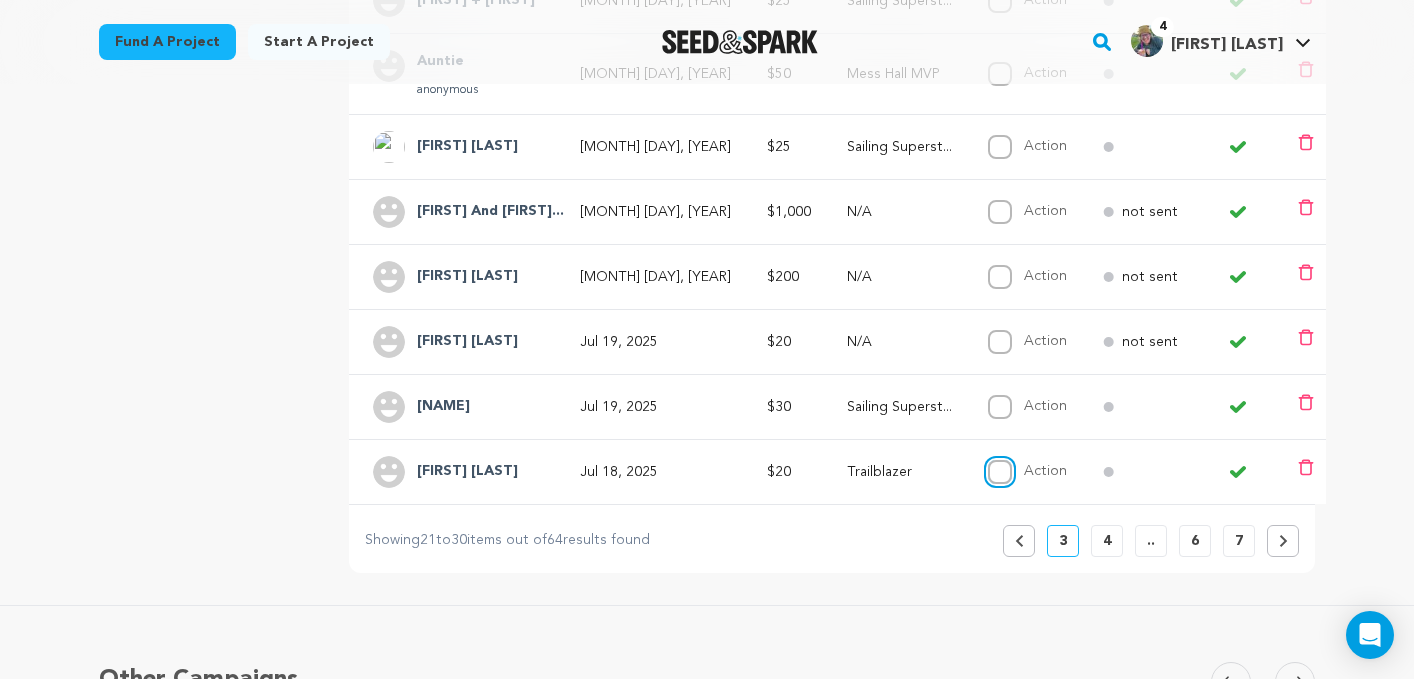 click on "Action" at bounding box center (1000, 472) 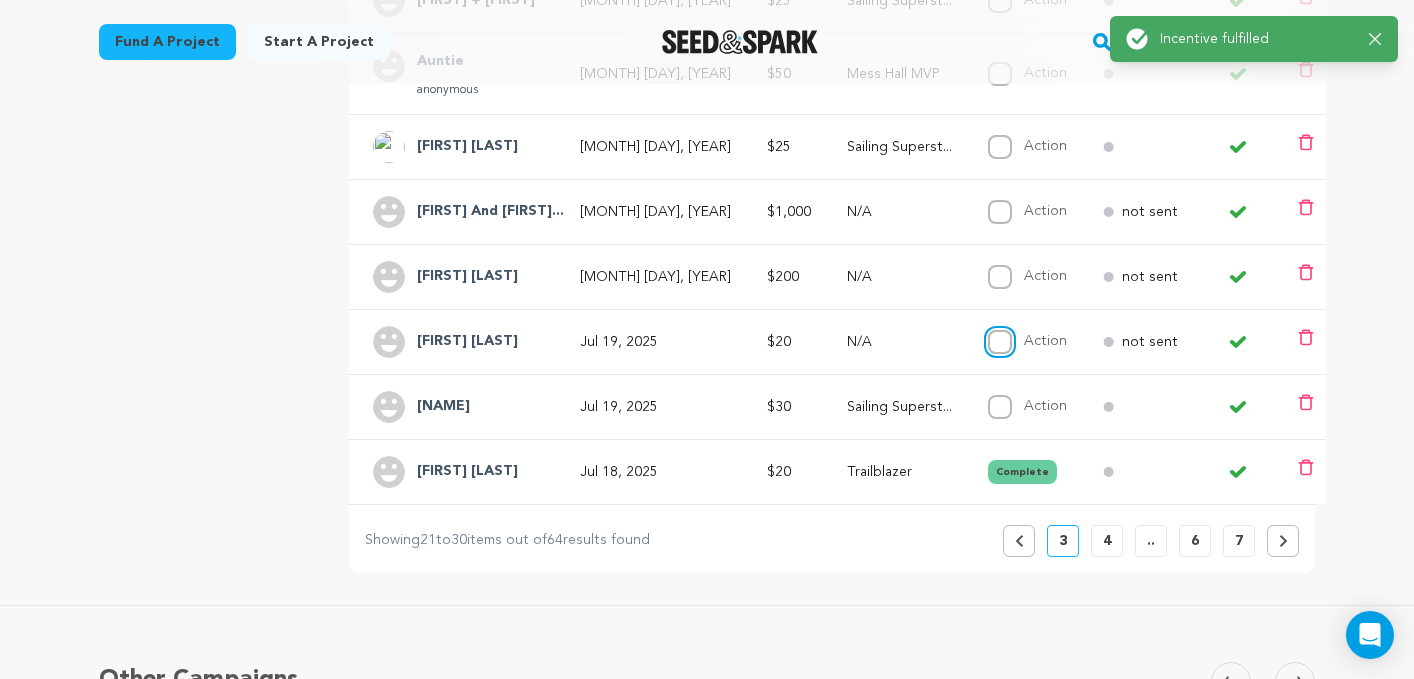 click on "Action" at bounding box center [1000, 342] 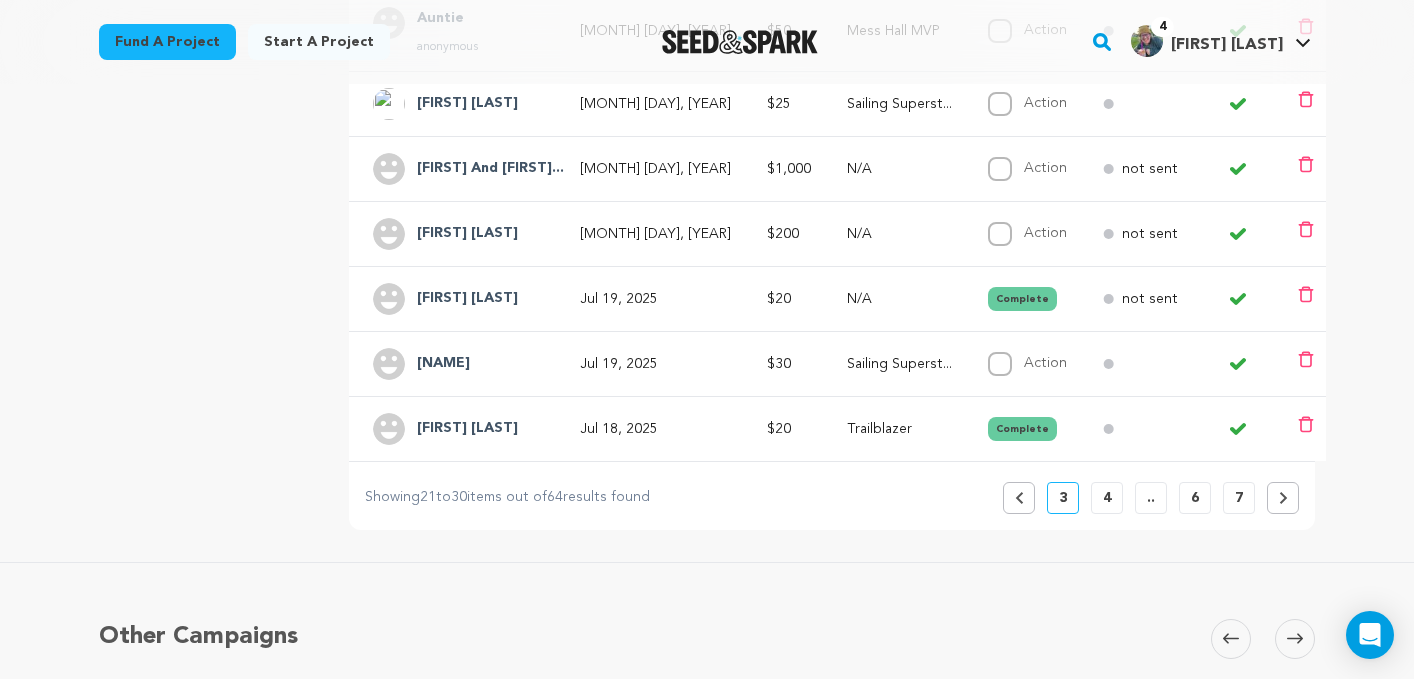 scroll, scrollTop: 755, scrollLeft: 0, axis: vertical 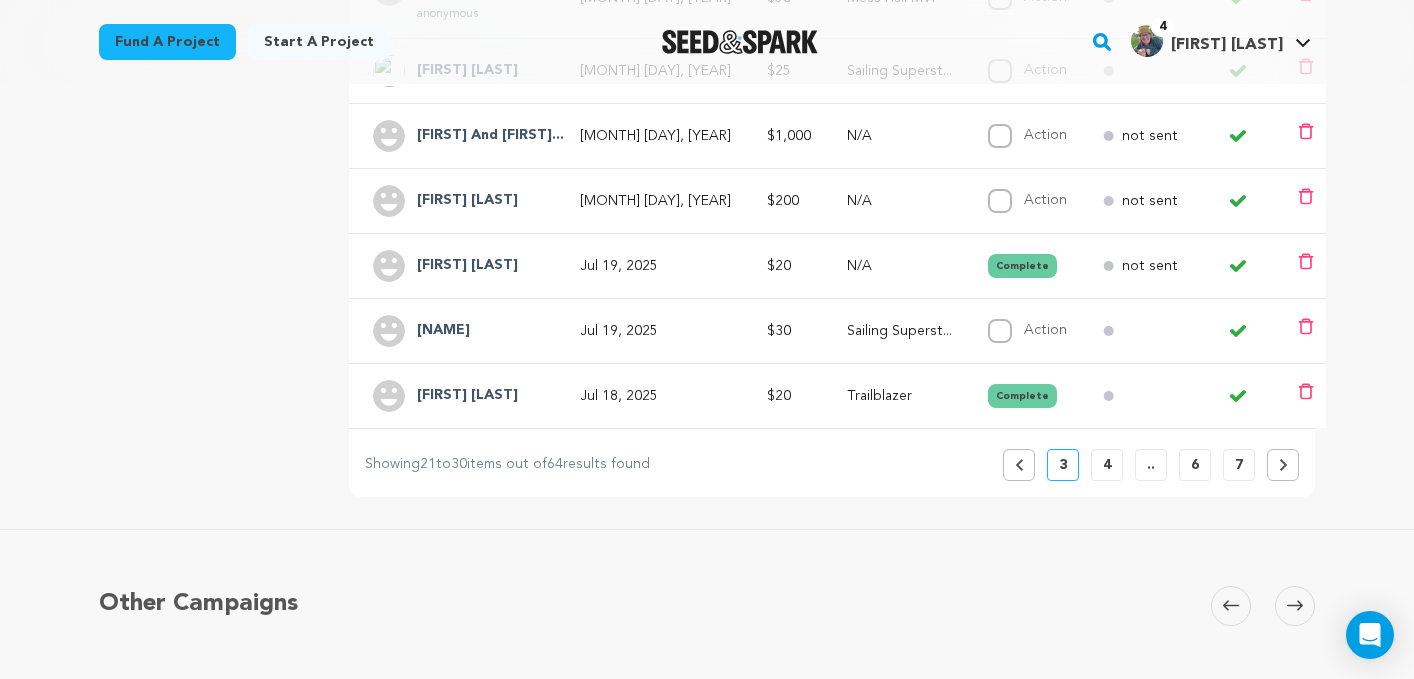click on "Previous" at bounding box center [1019, 465] 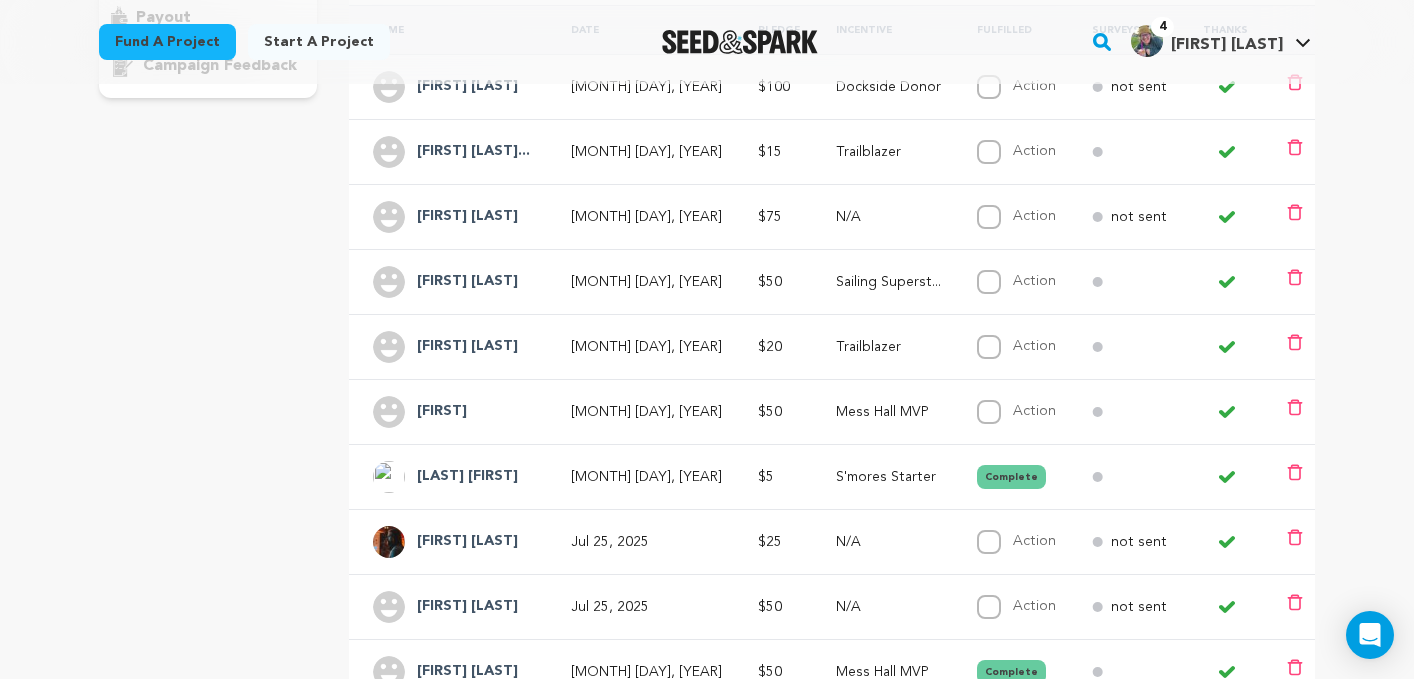 scroll, scrollTop: 444, scrollLeft: 0, axis: vertical 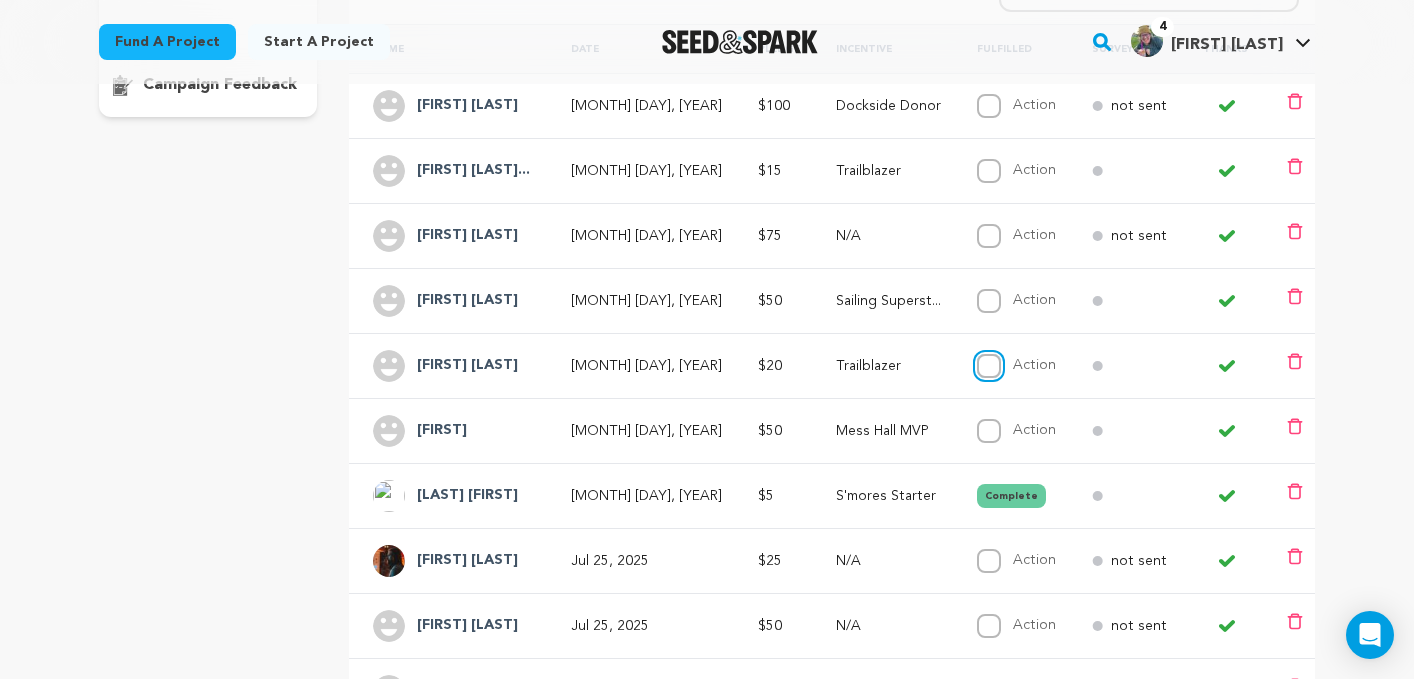 click on "Action" at bounding box center (989, 366) 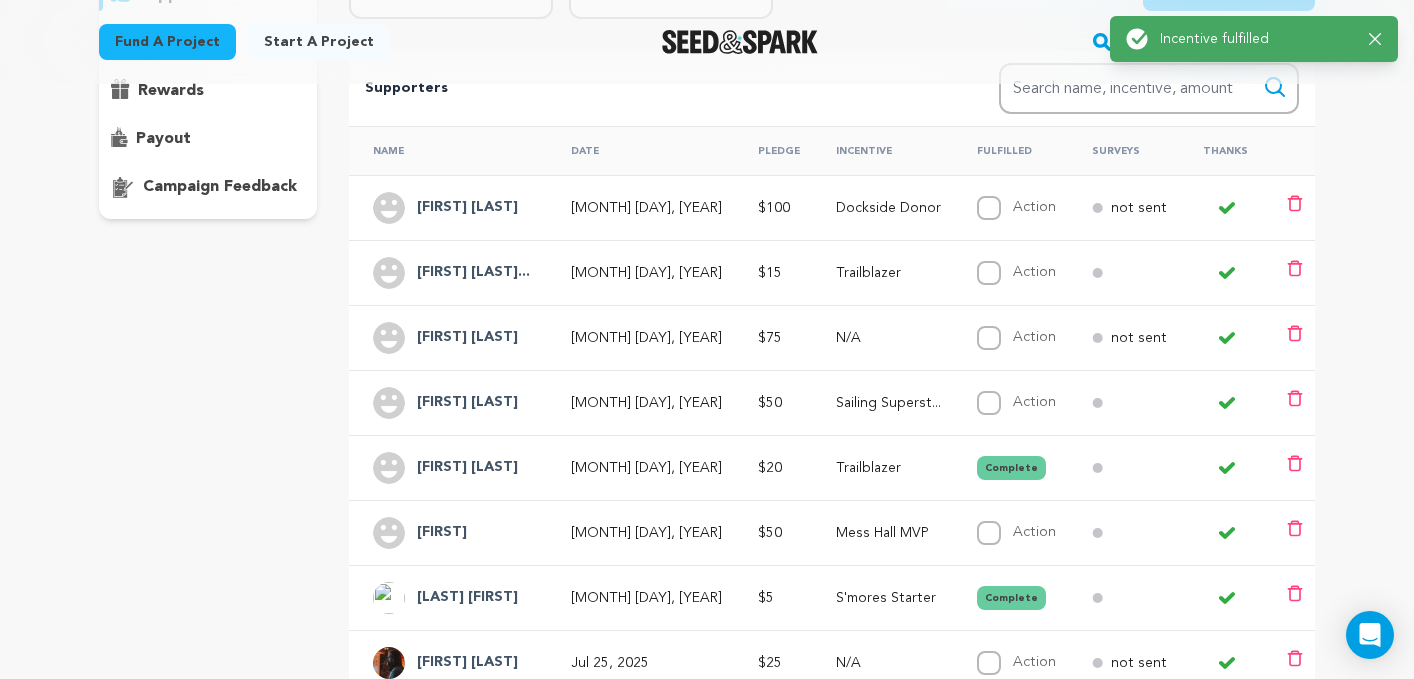 scroll, scrollTop: 331, scrollLeft: 0, axis: vertical 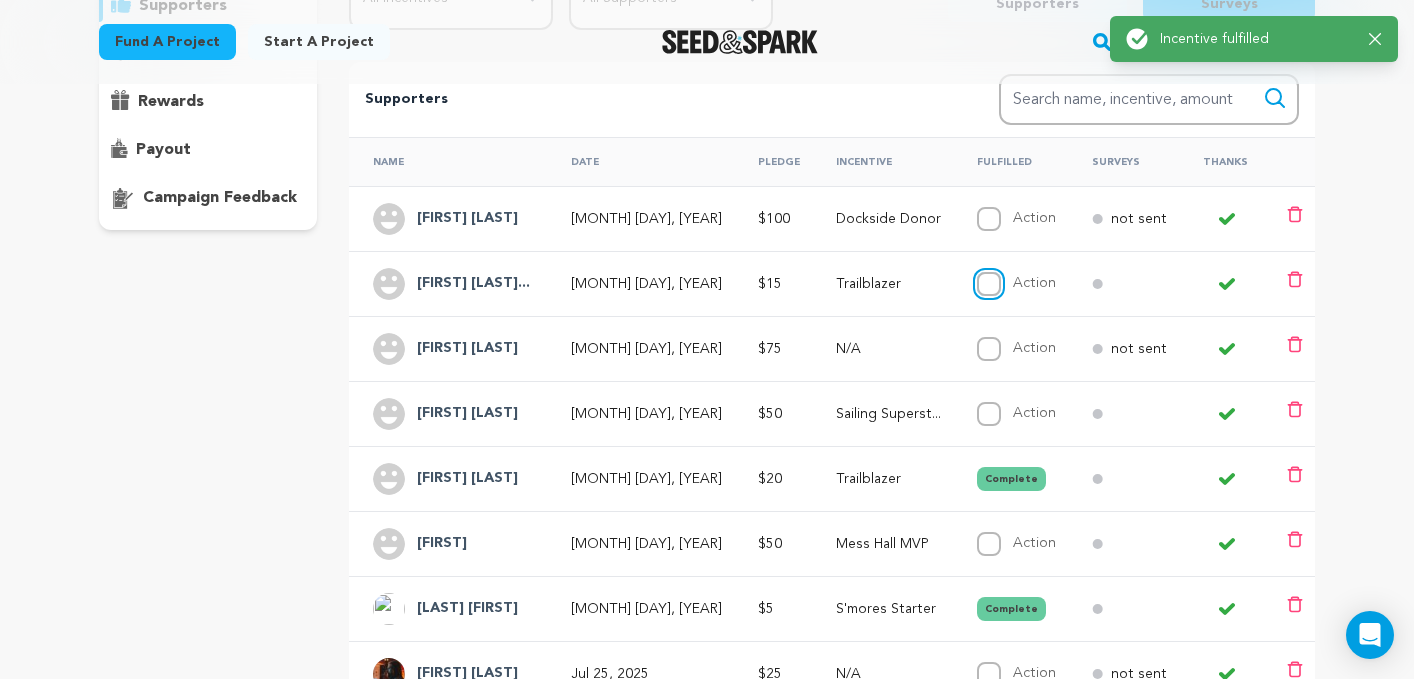 click on "Action" at bounding box center (989, 284) 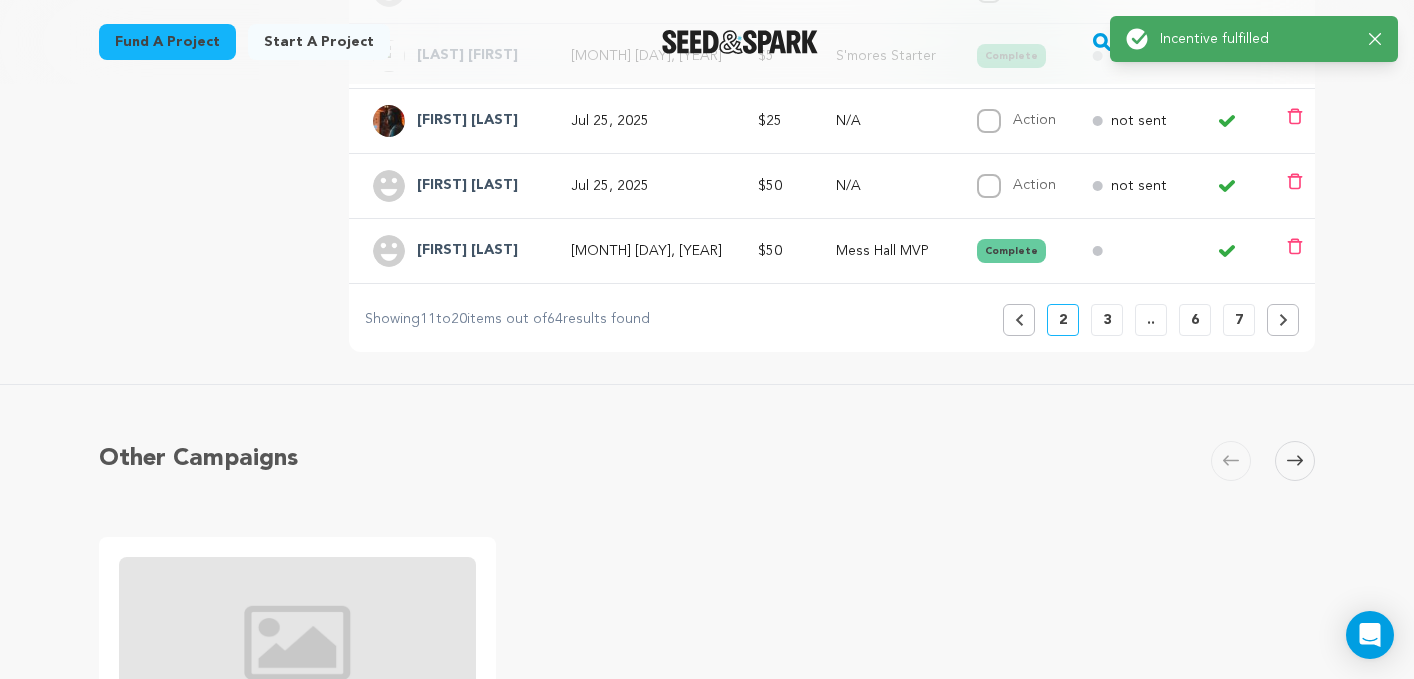 scroll, scrollTop: 838, scrollLeft: 0, axis: vertical 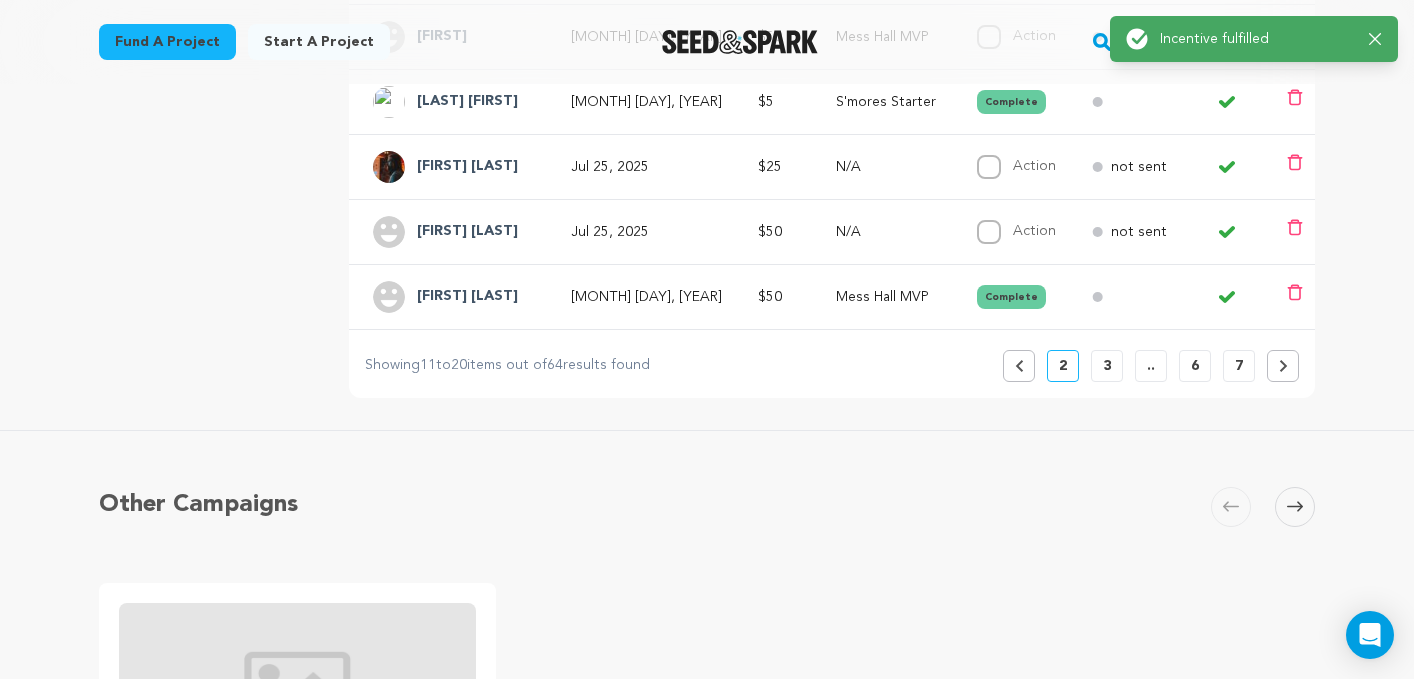 click 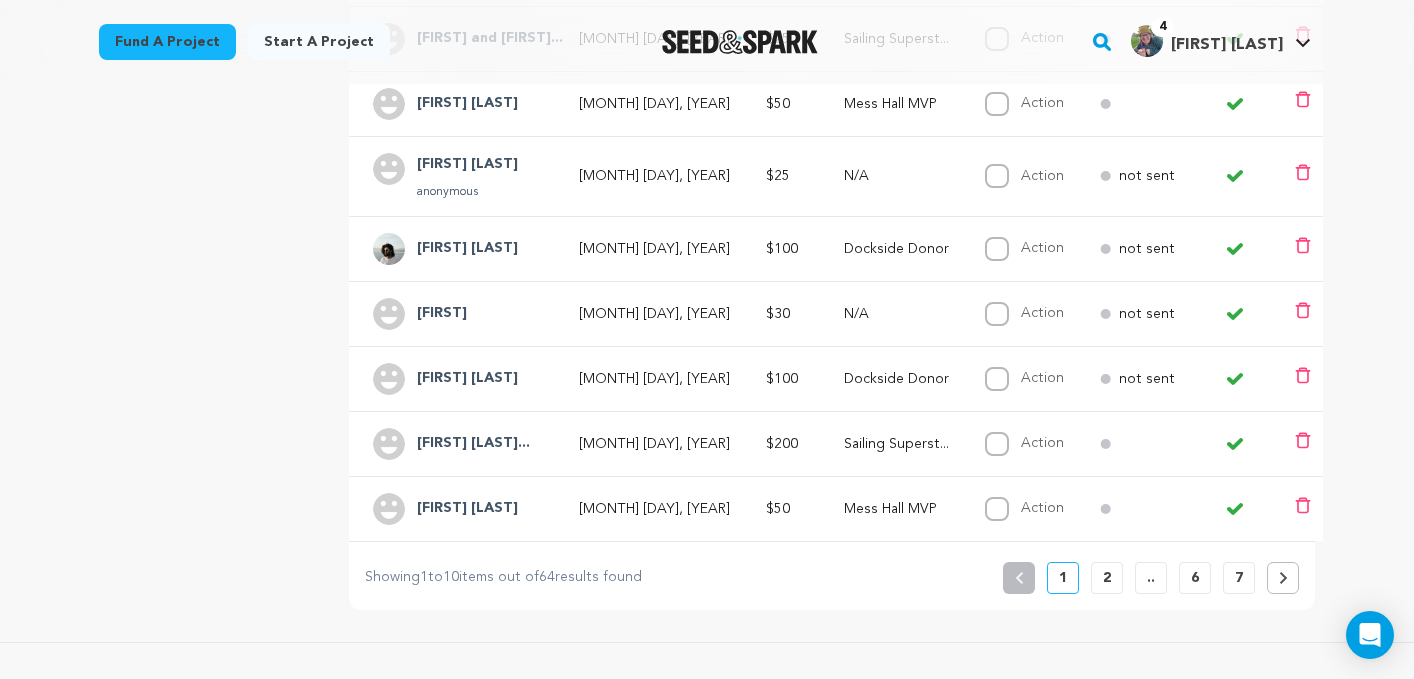 scroll, scrollTop: 664, scrollLeft: 0, axis: vertical 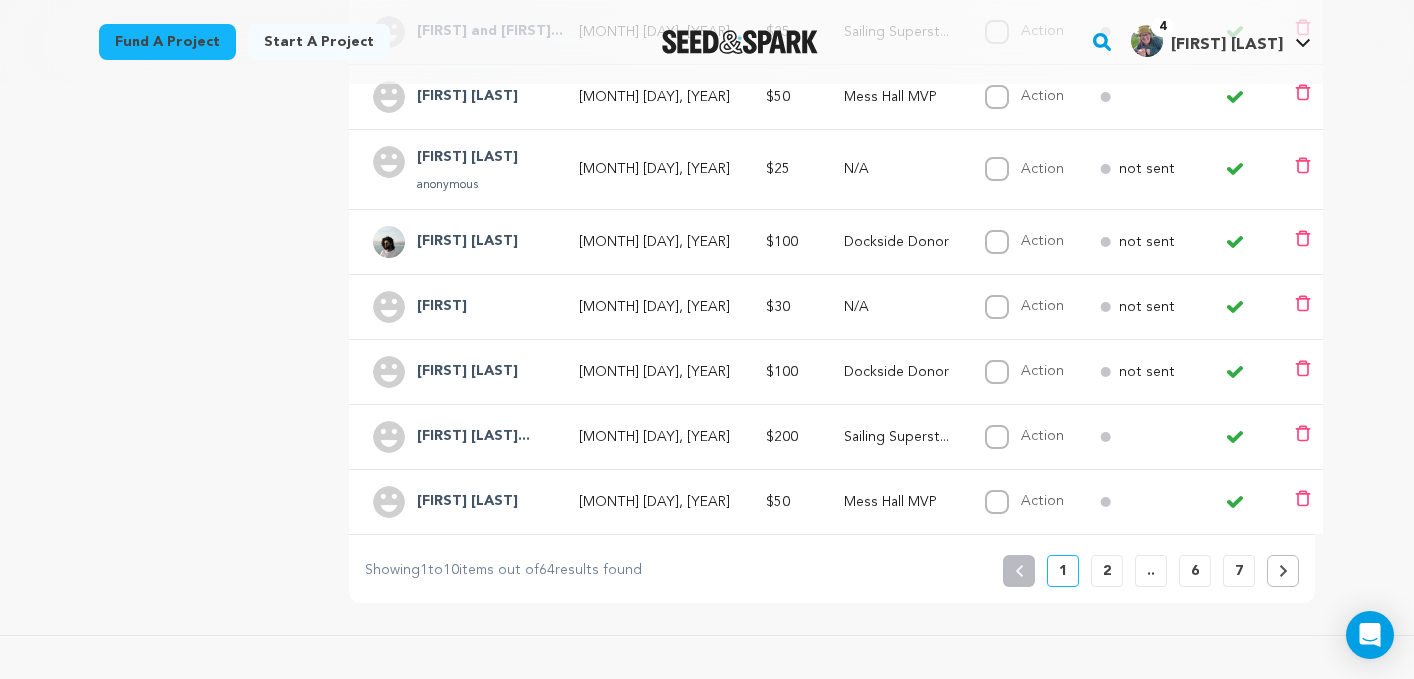 click on "7" at bounding box center (1239, 571) 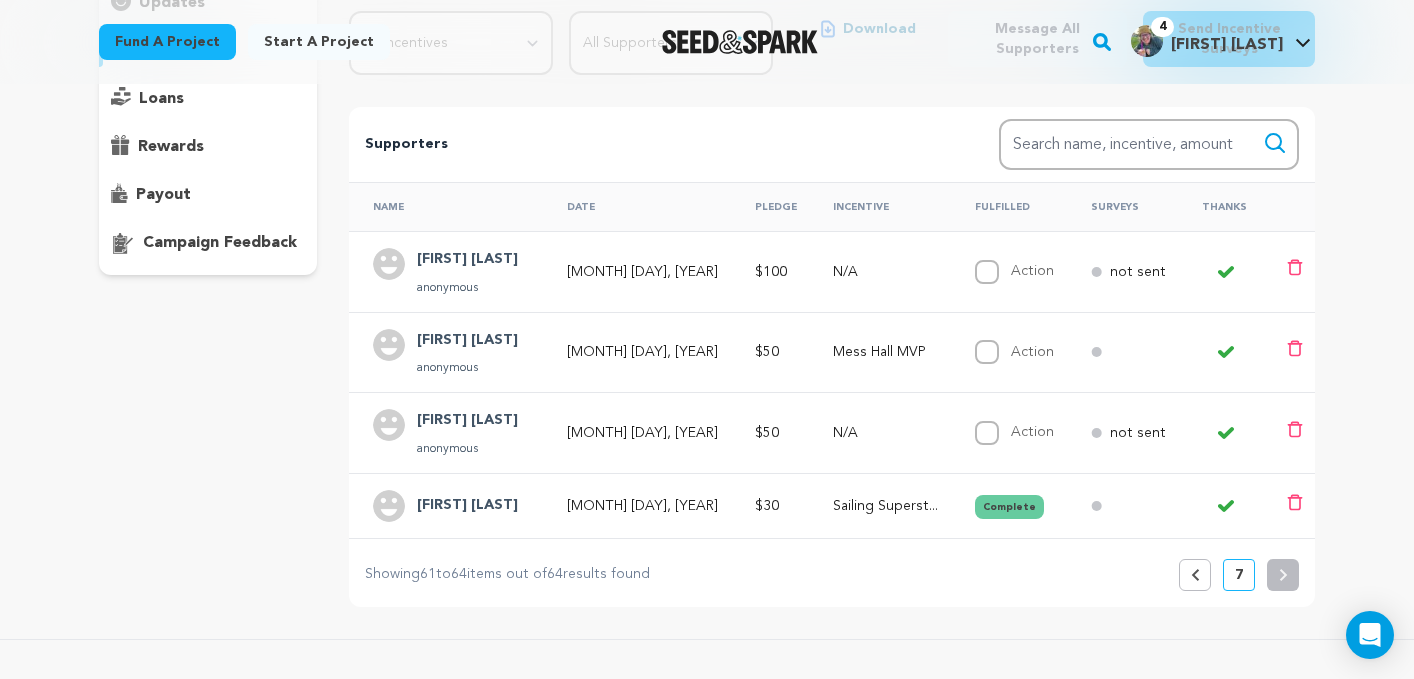 scroll, scrollTop: 294, scrollLeft: 0, axis: vertical 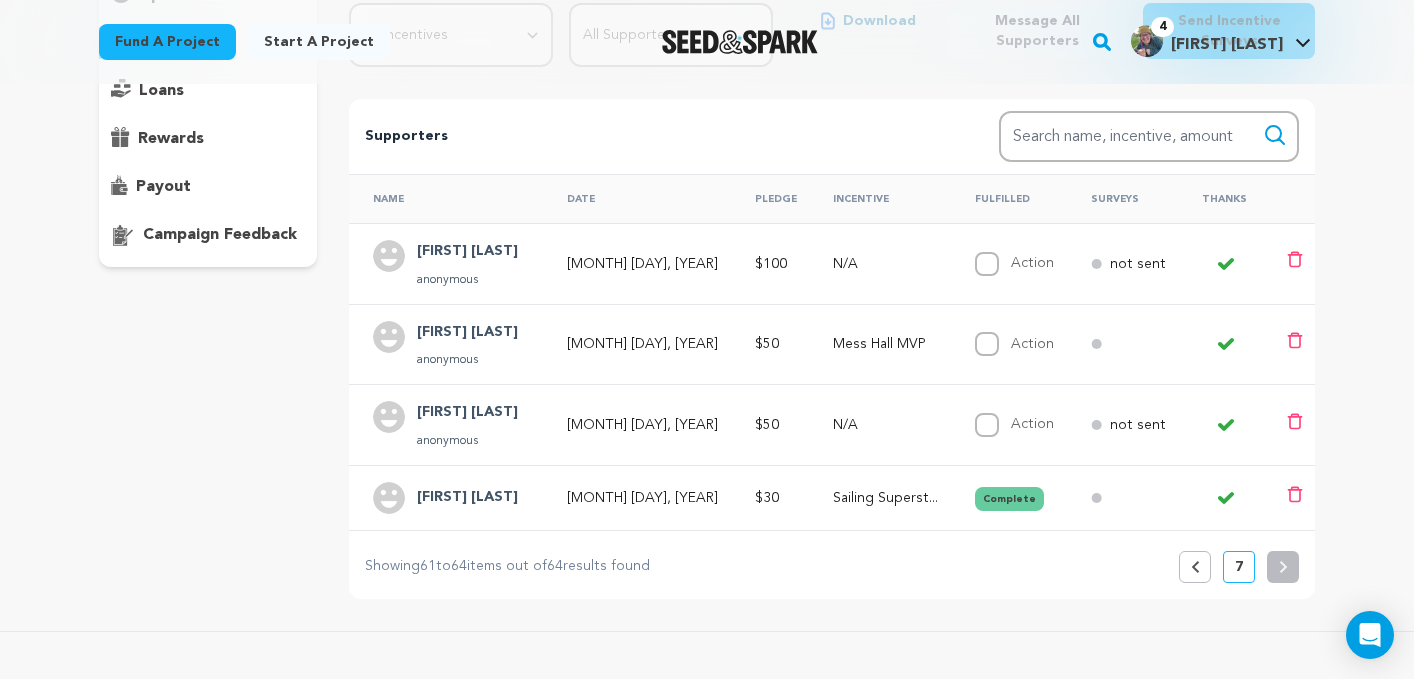 click on "Previous" at bounding box center (1195, 567) 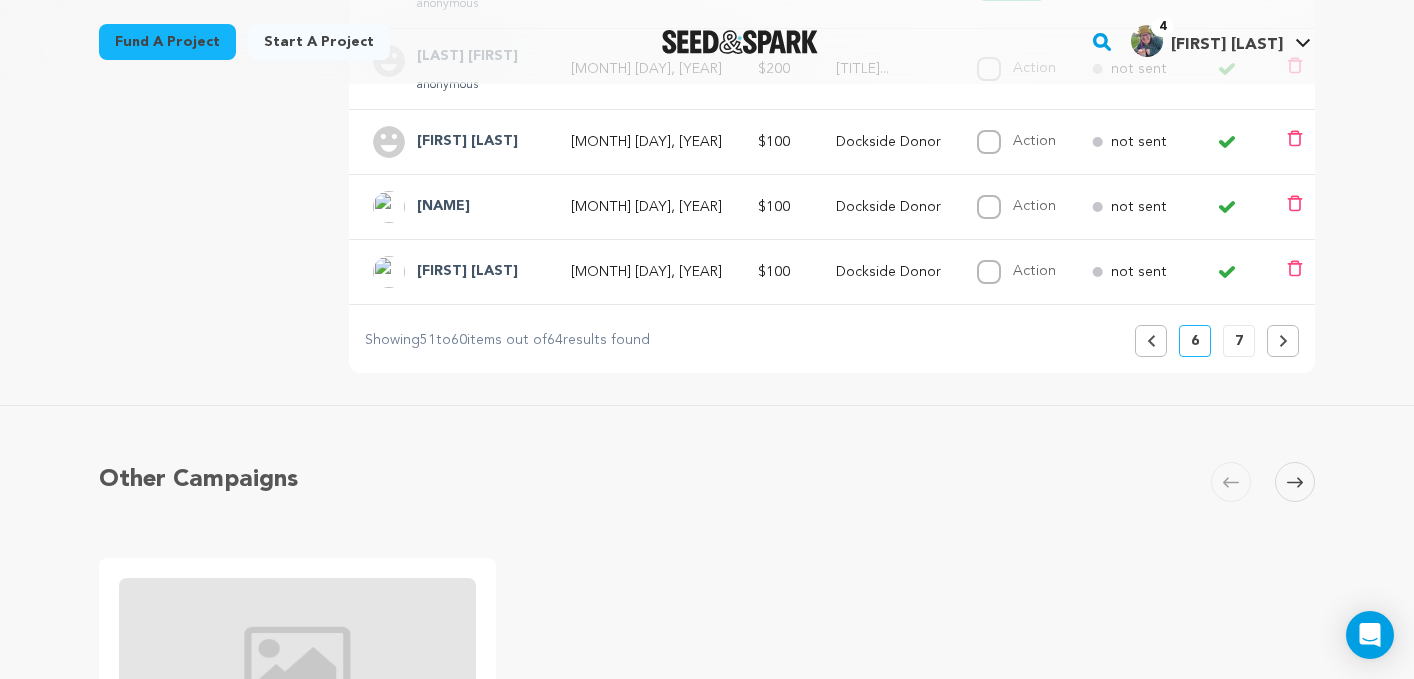 scroll, scrollTop: 909, scrollLeft: 0, axis: vertical 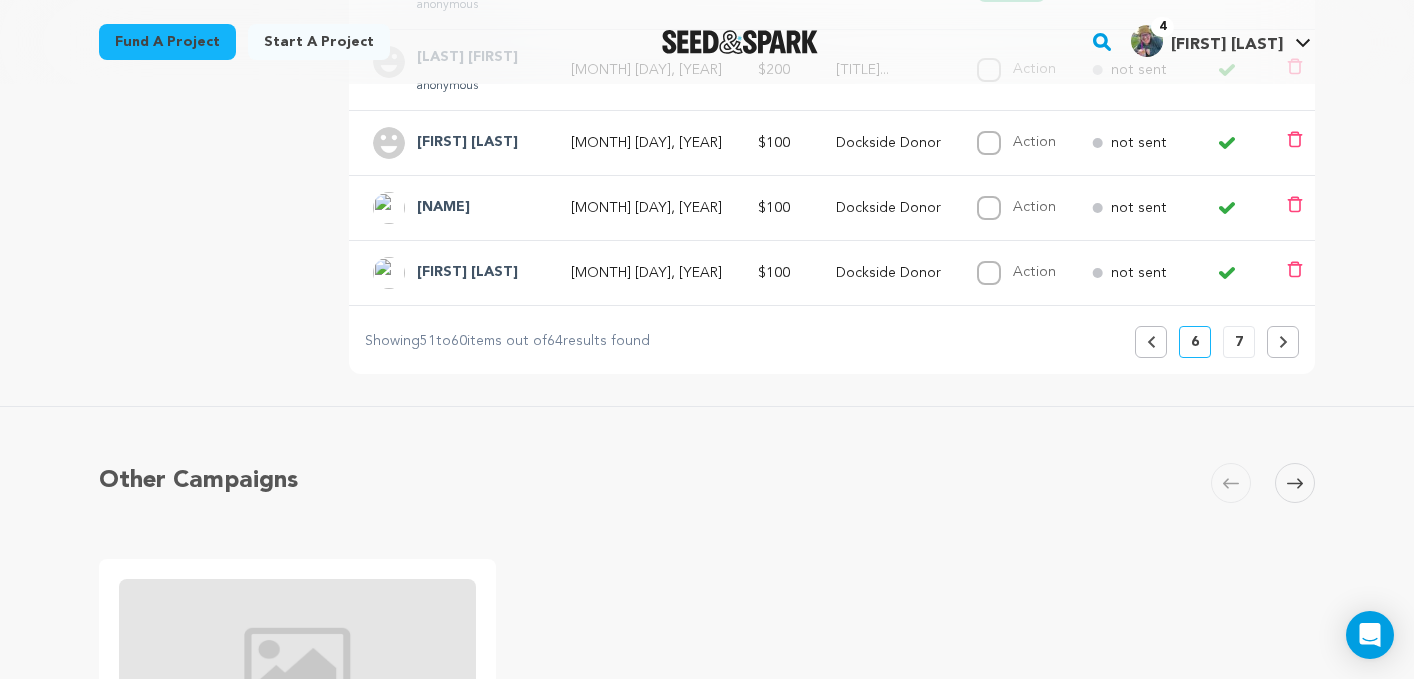 click on "Previous" at bounding box center [1151, 342] 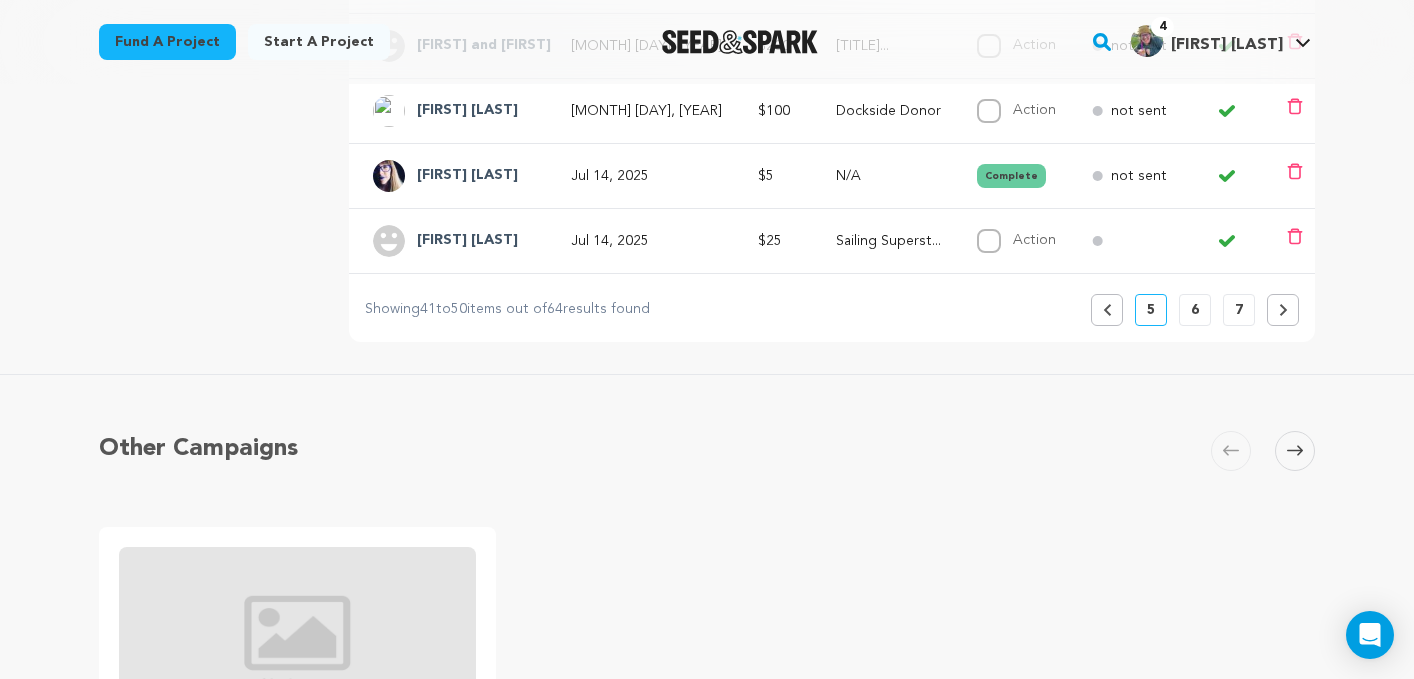 scroll, scrollTop: 859, scrollLeft: 0, axis: vertical 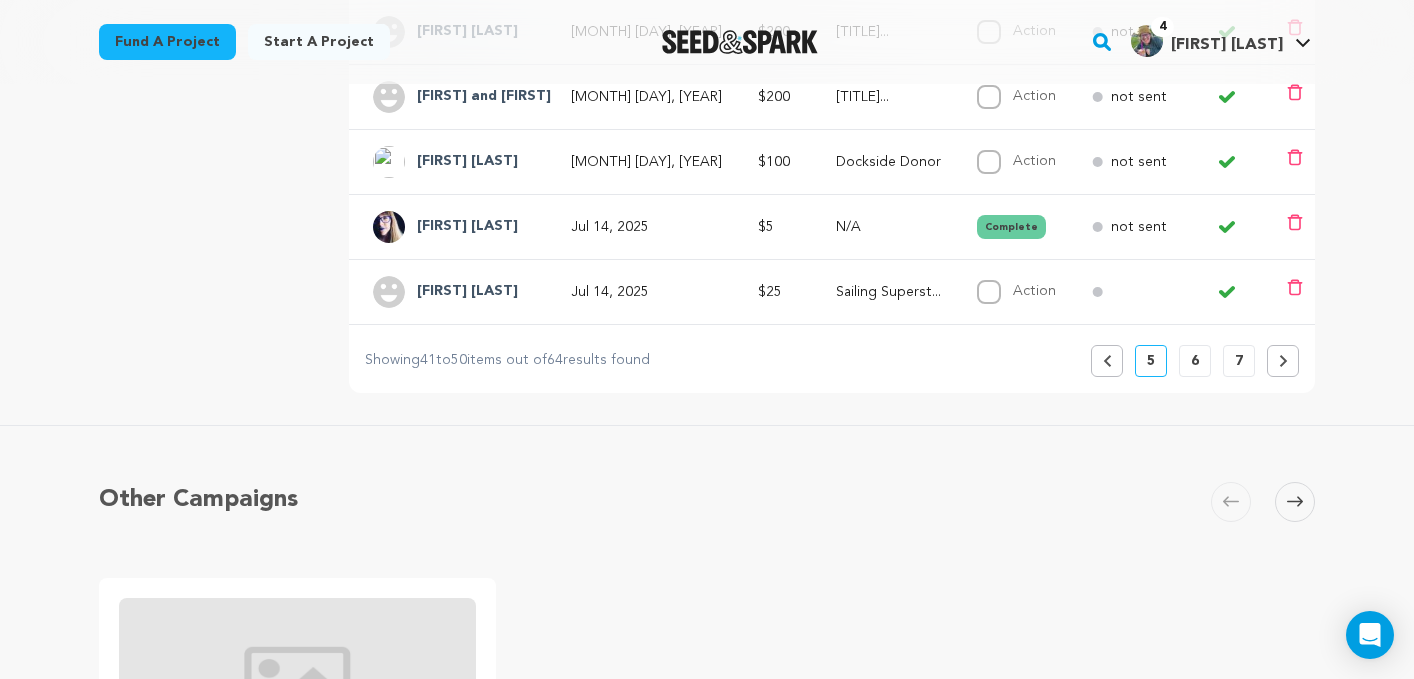 click 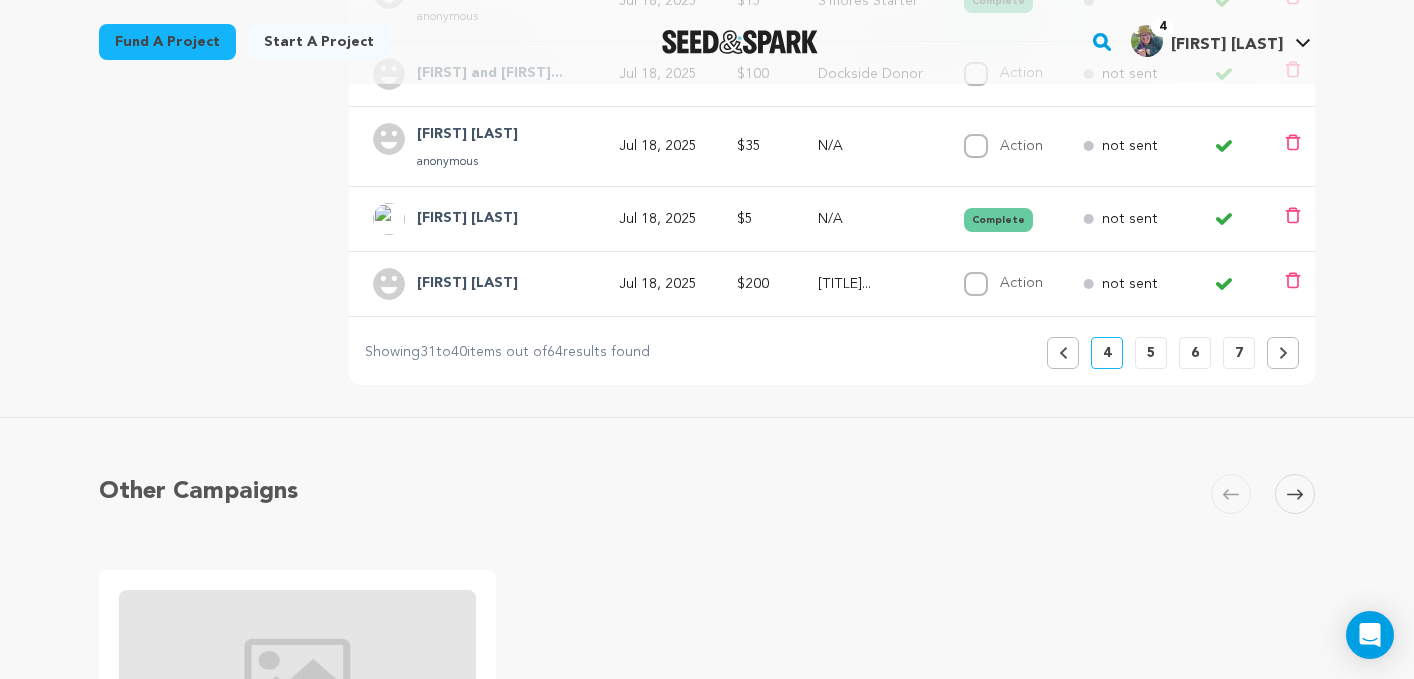 scroll, scrollTop: 888, scrollLeft: 0, axis: vertical 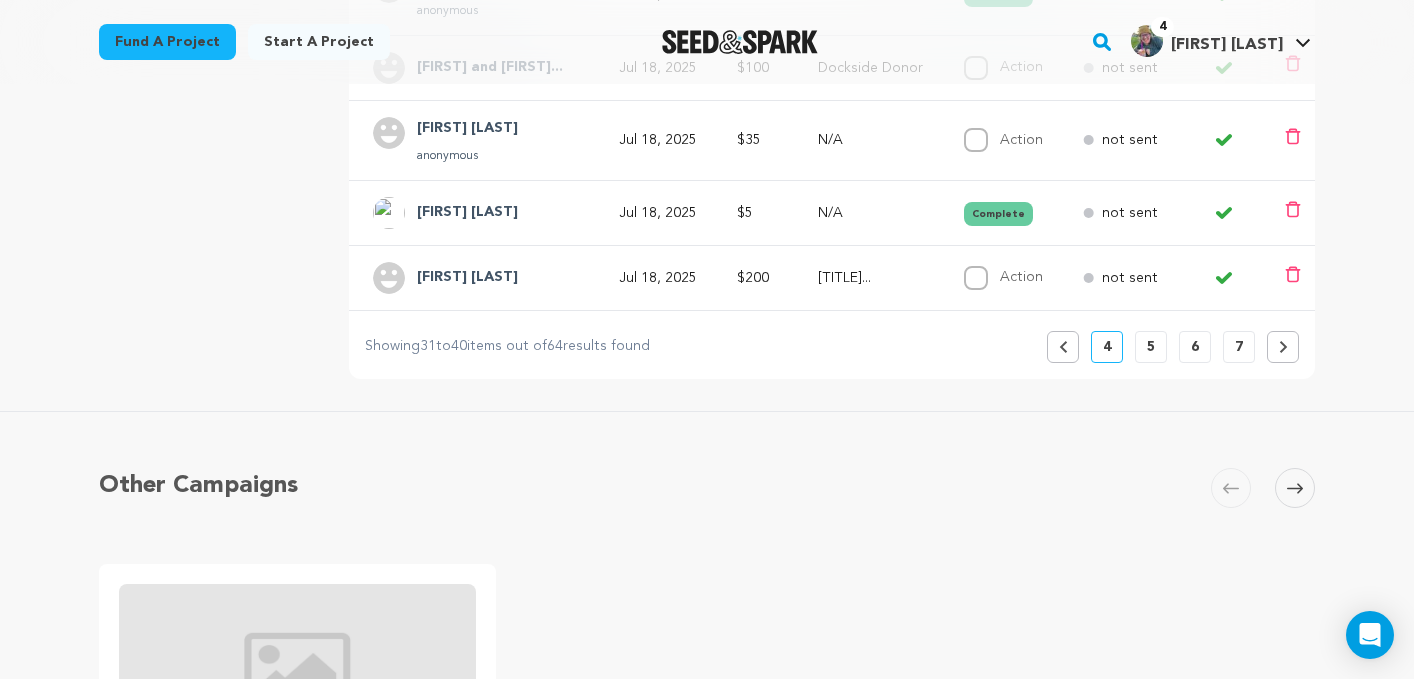 click on "Previous" at bounding box center (1063, 347) 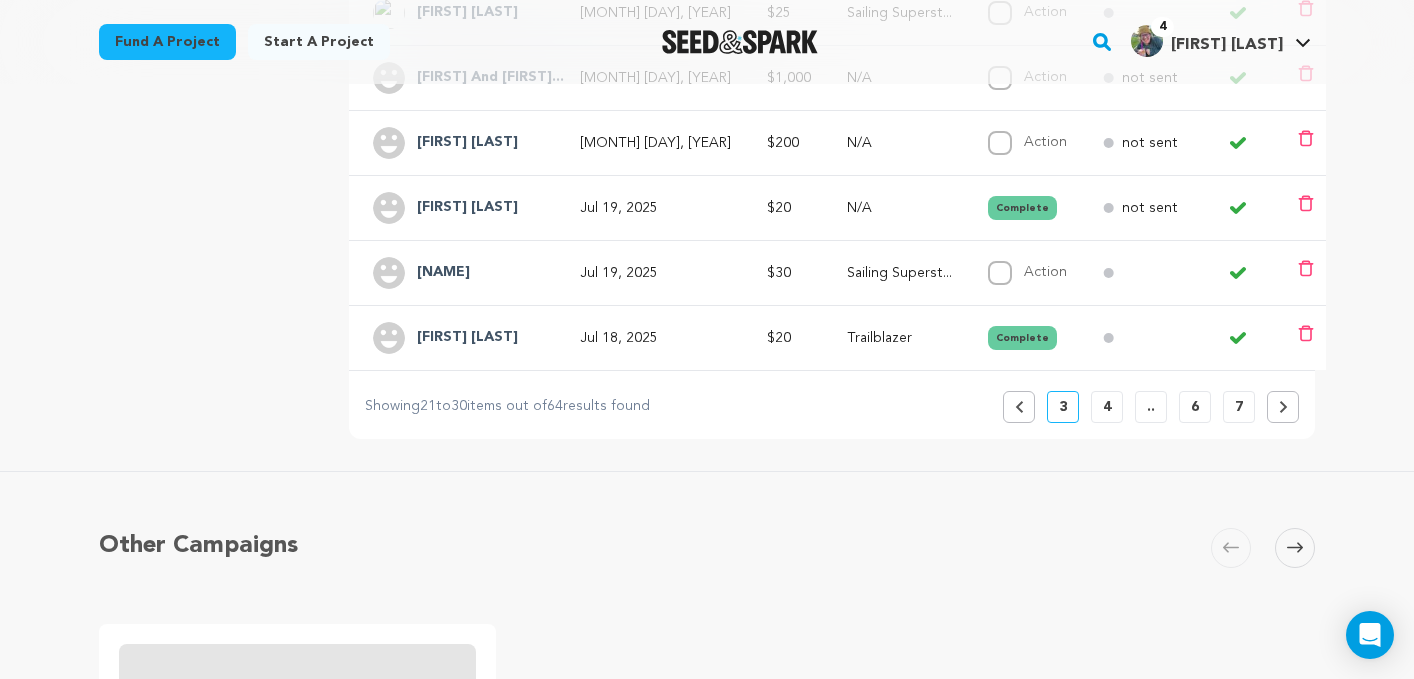 scroll, scrollTop: 817, scrollLeft: 0, axis: vertical 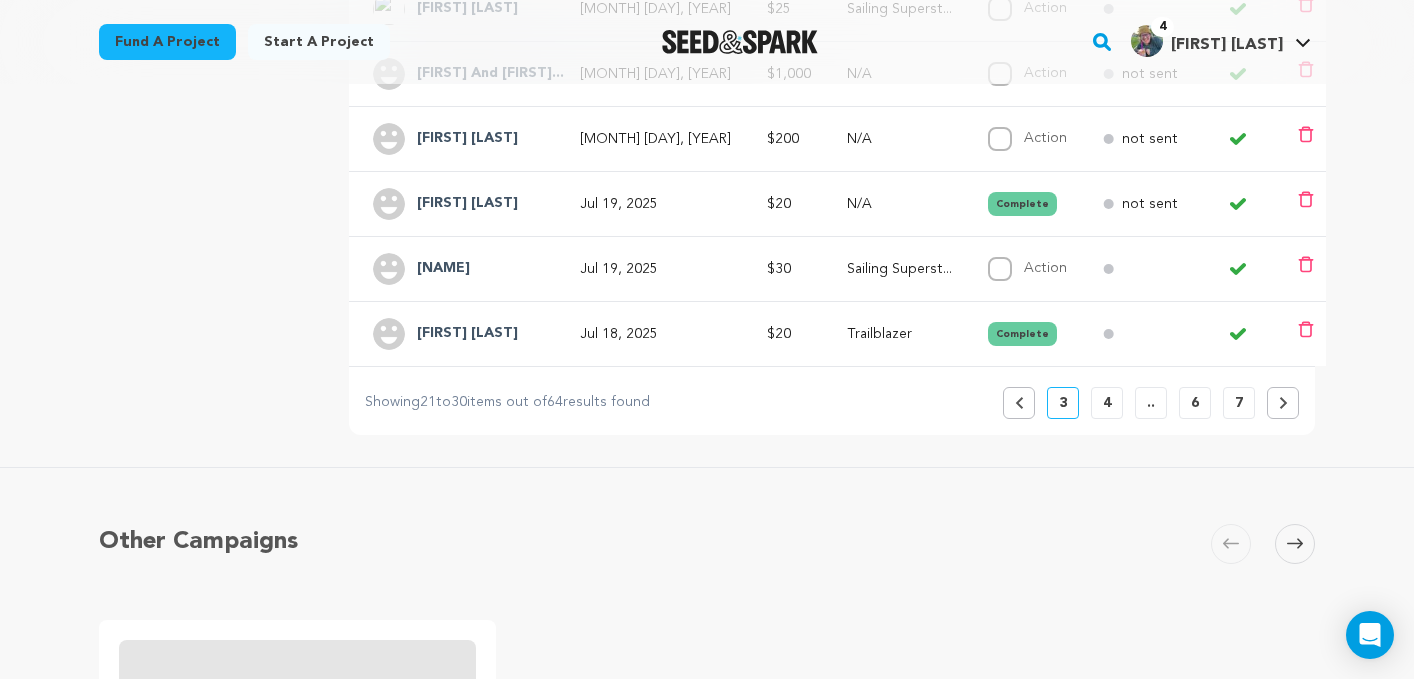 click on "Previous" at bounding box center (1019, 403) 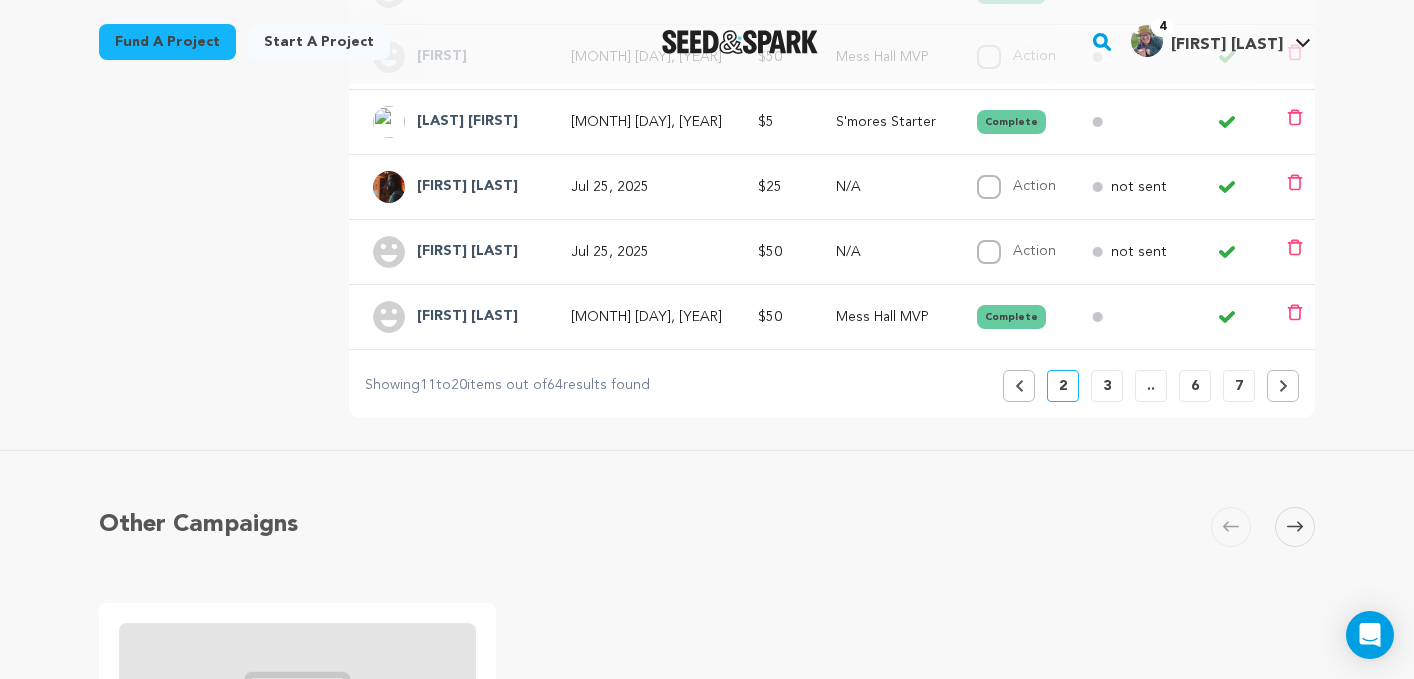 scroll, scrollTop: 830, scrollLeft: 0, axis: vertical 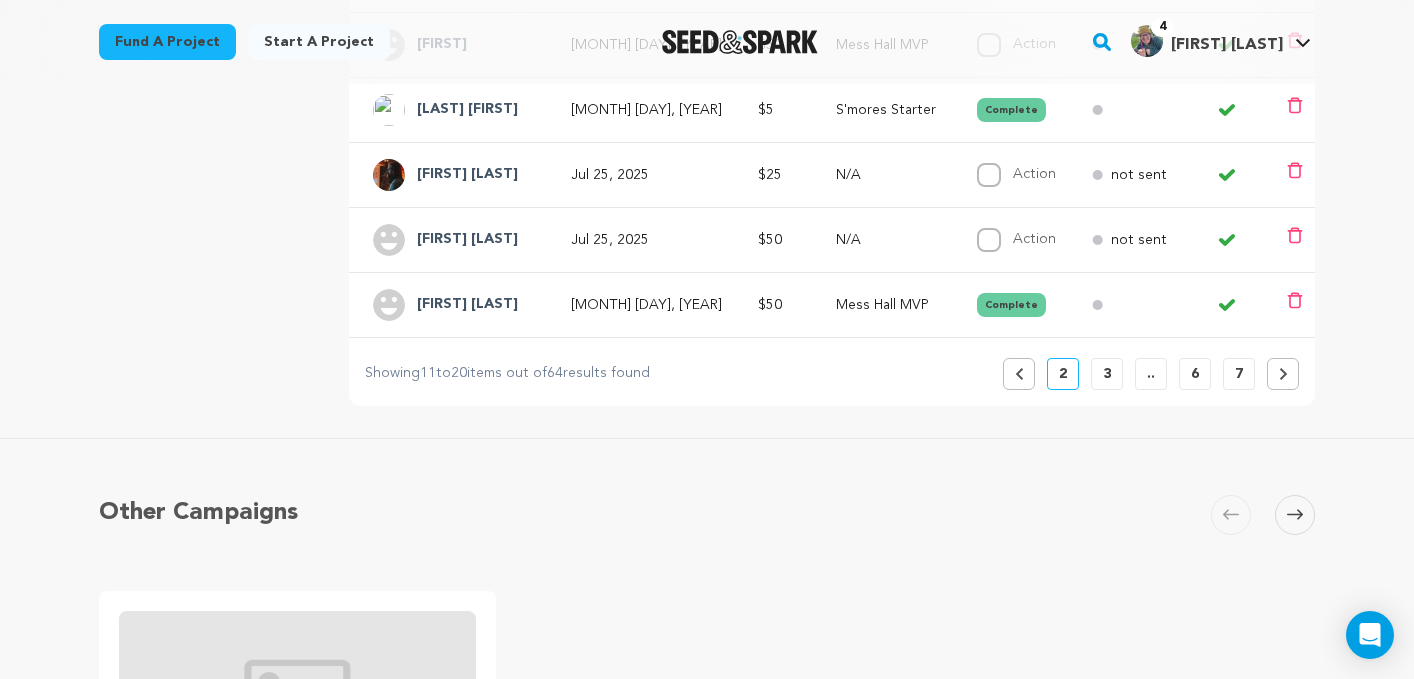 click on "Previous" at bounding box center (1019, 374) 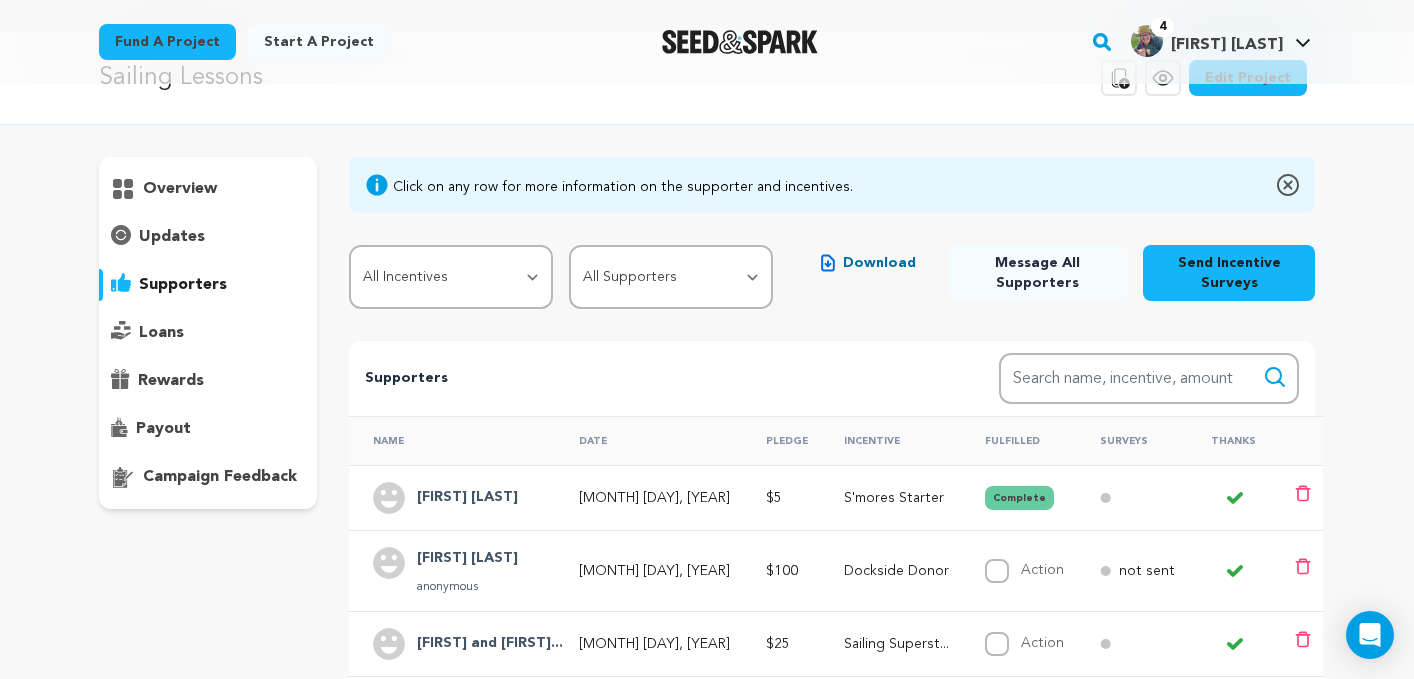 scroll, scrollTop: 0, scrollLeft: 0, axis: both 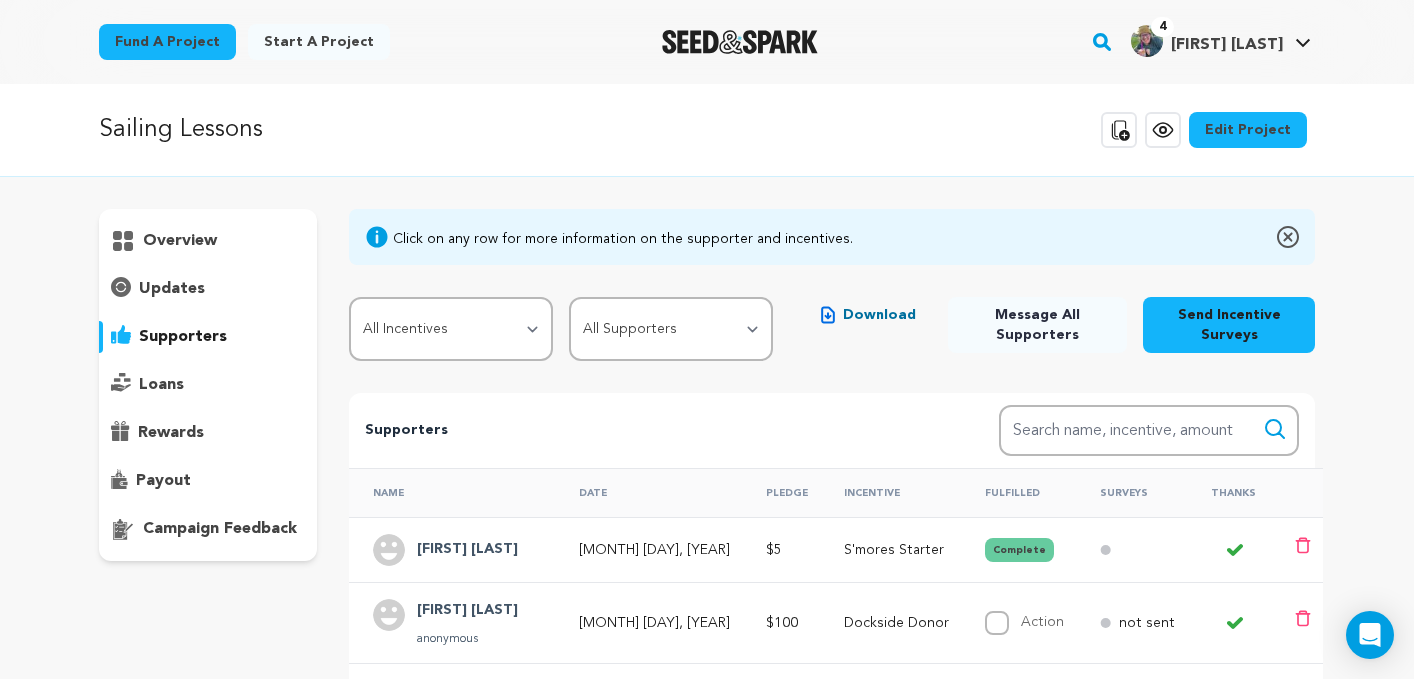 click on "overview" at bounding box center [180, 241] 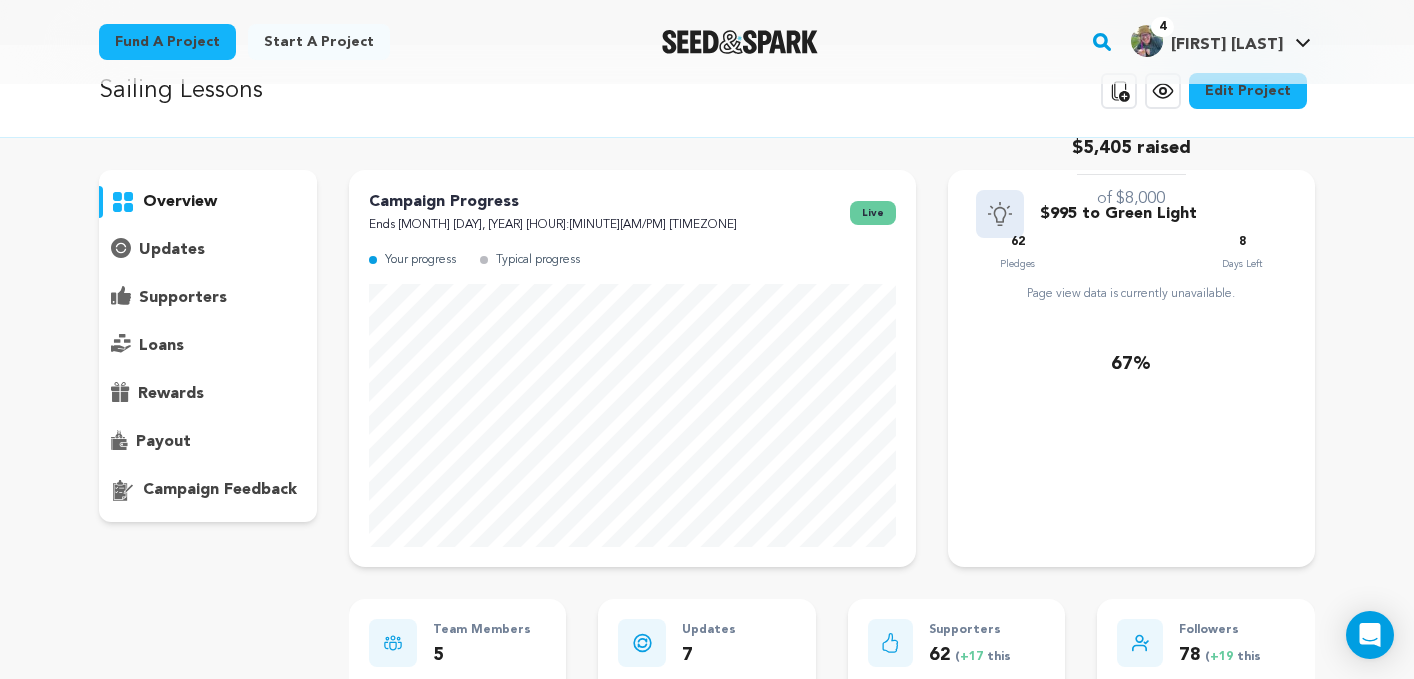 scroll, scrollTop: 42, scrollLeft: 0, axis: vertical 